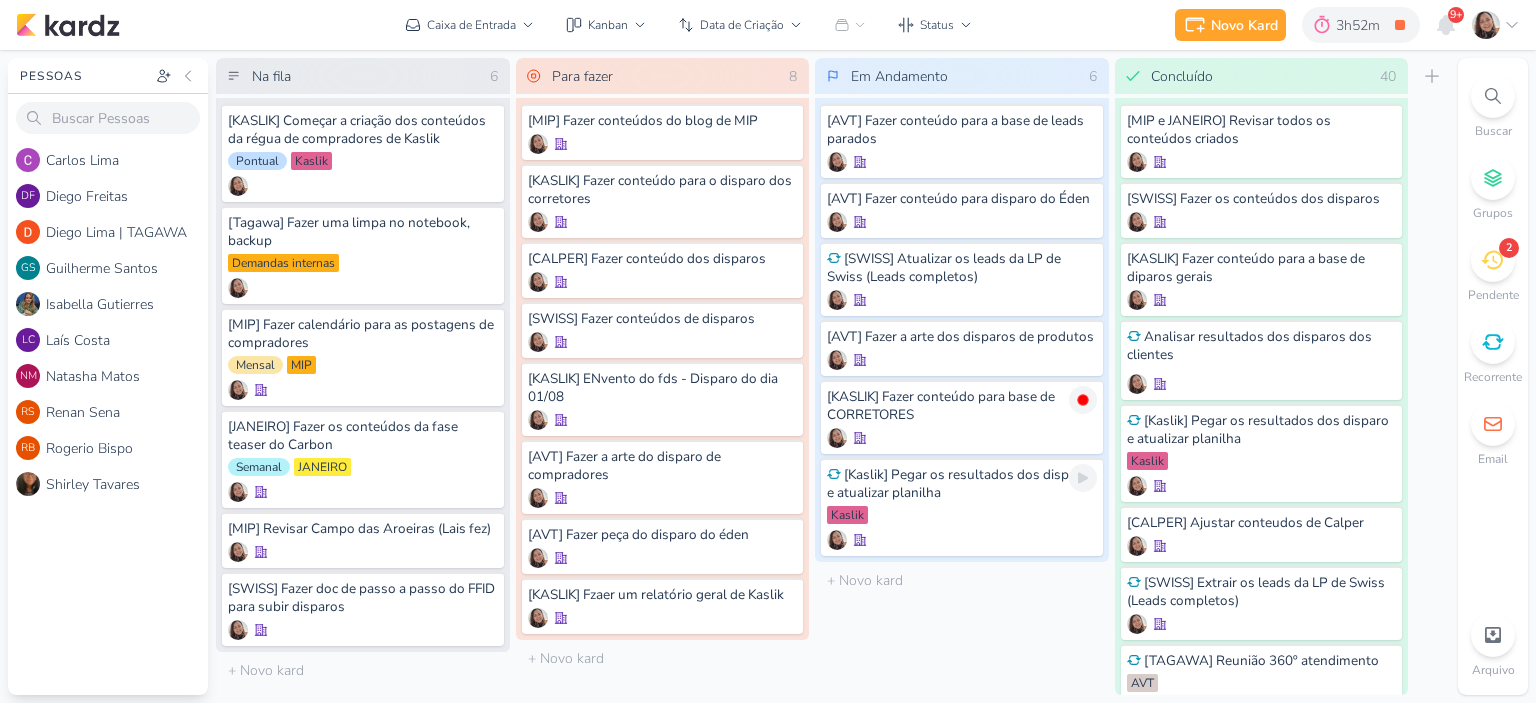 scroll, scrollTop: 0, scrollLeft: 0, axis: both 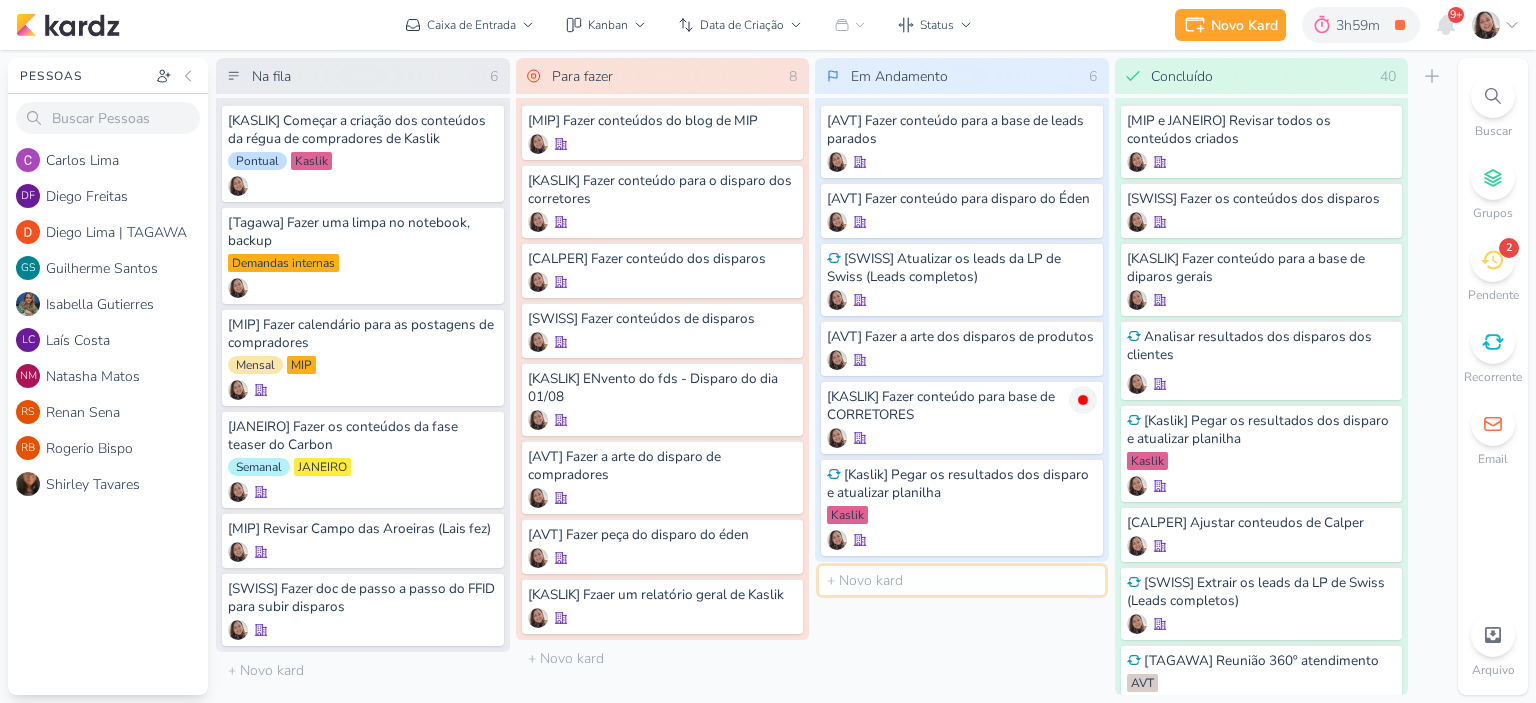 click at bounding box center [962, 580] 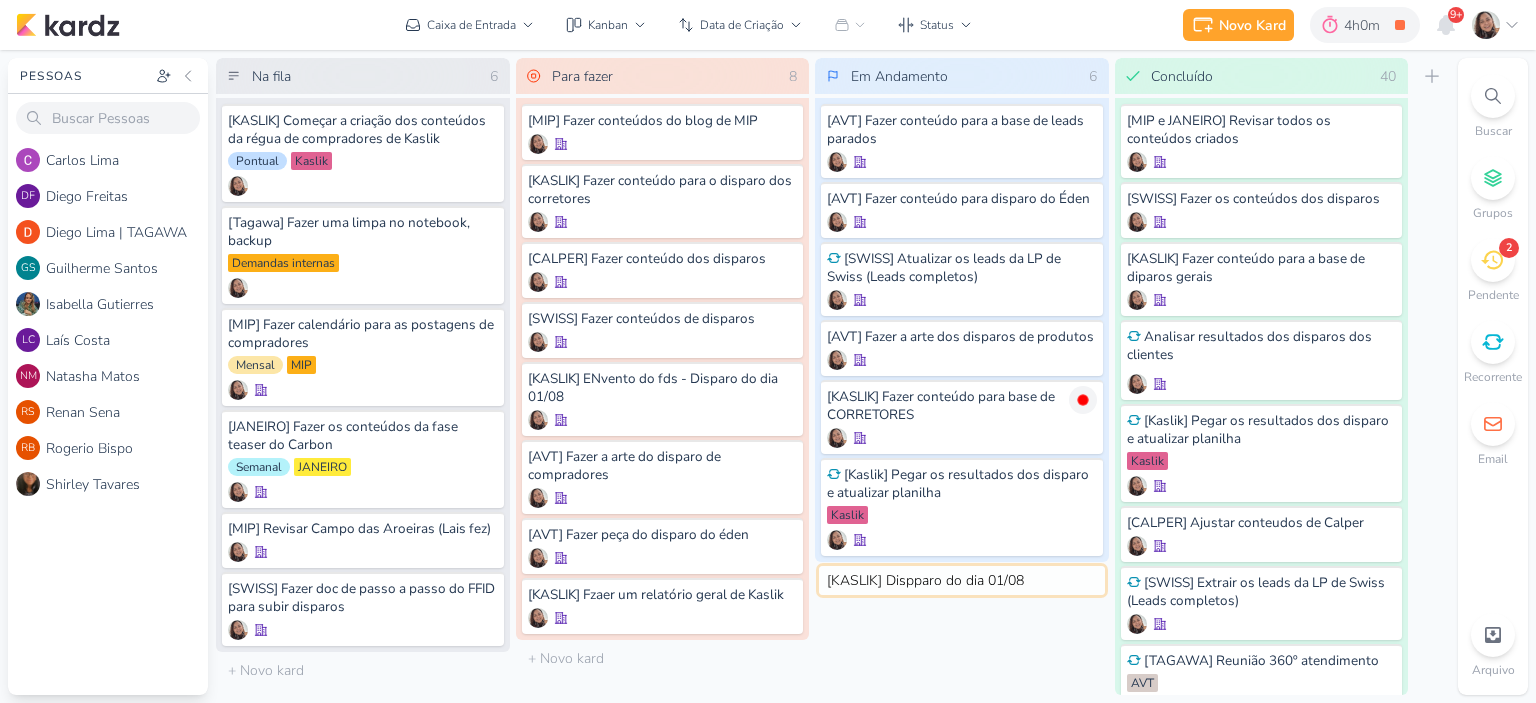 type on "[KASLIK] Disparo do dia 01/08" 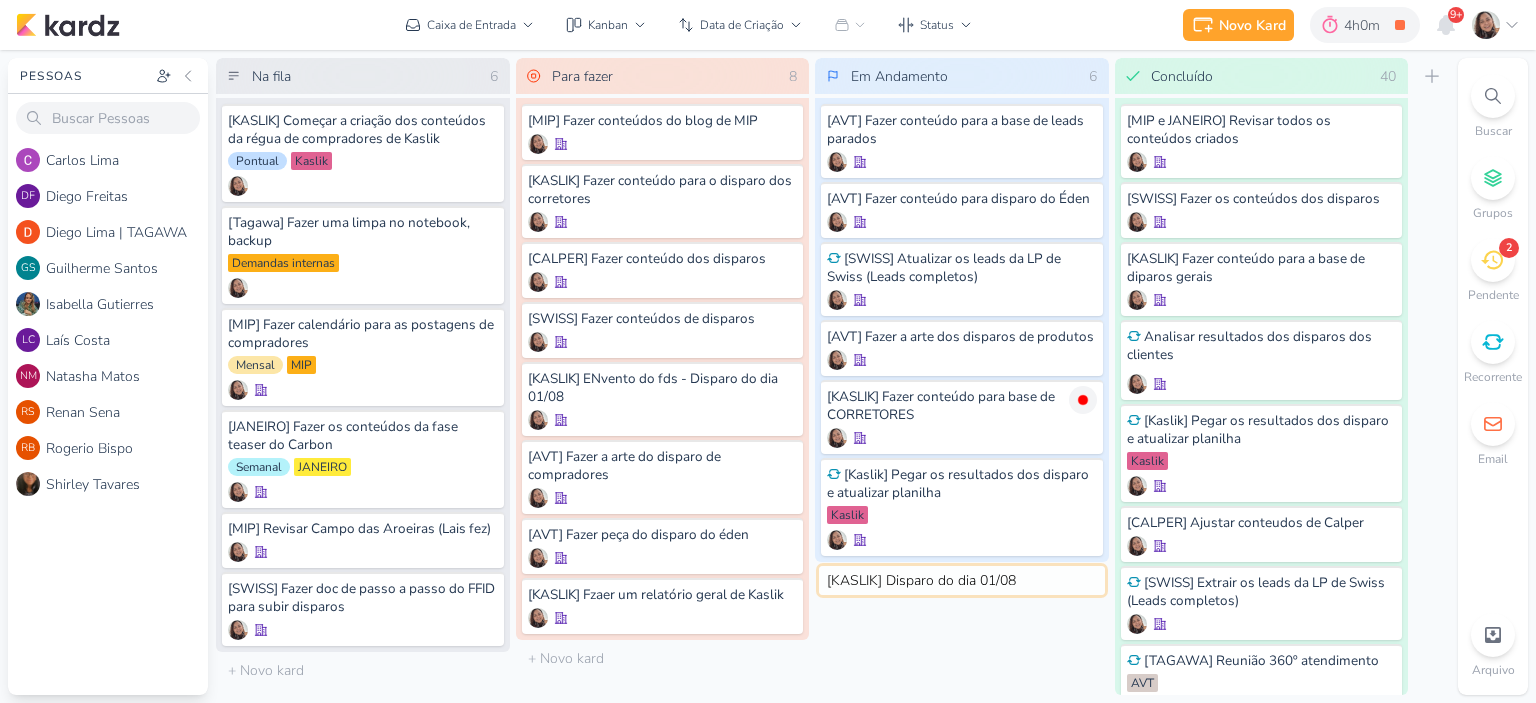type 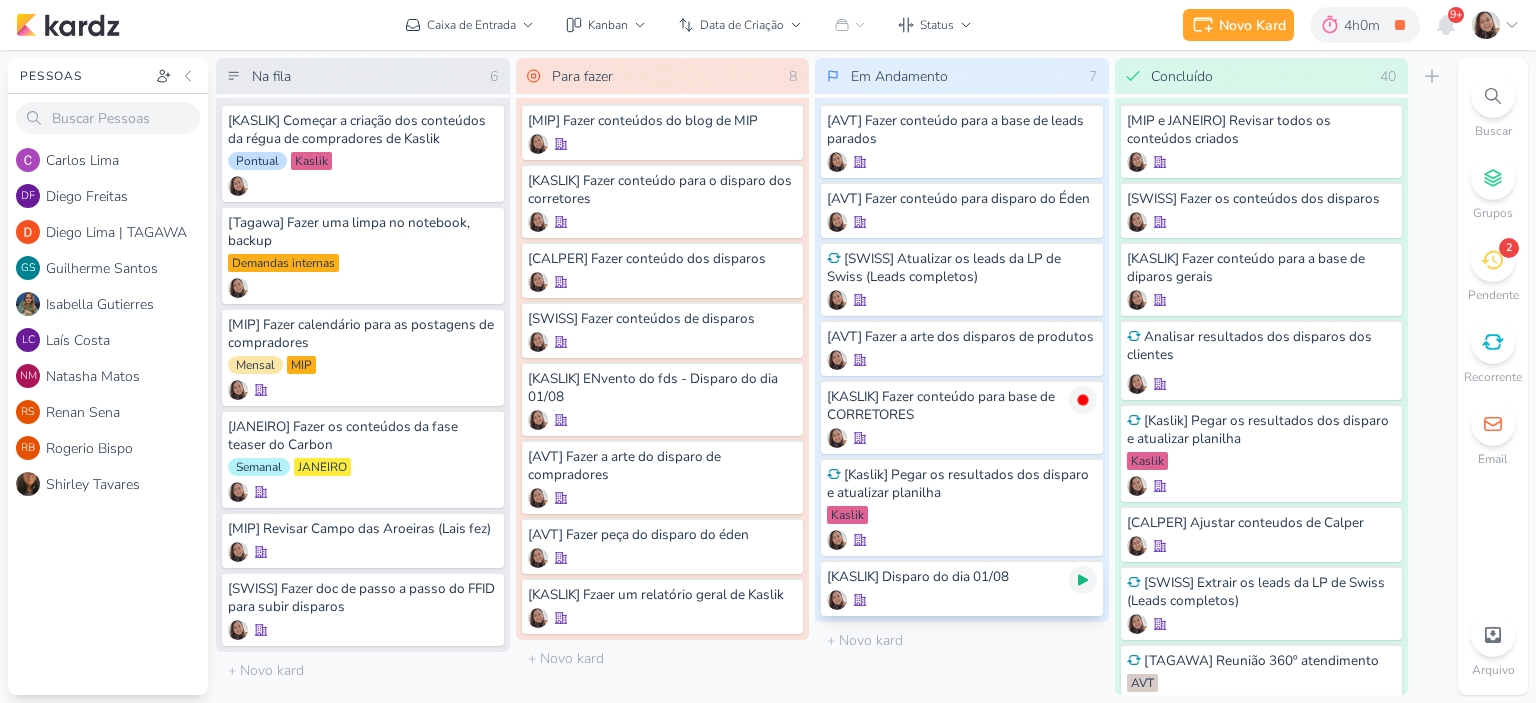 click 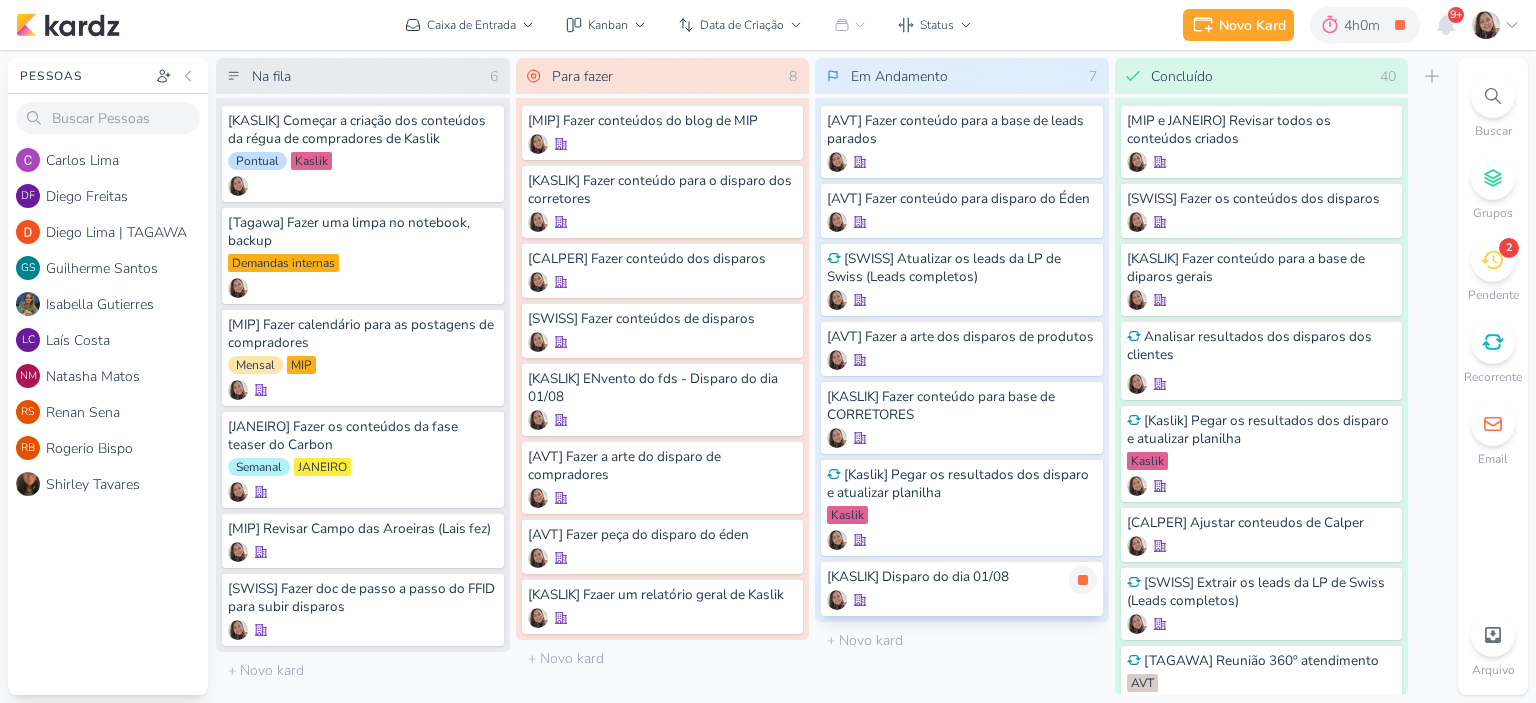 click at bounding box center [962, 600] 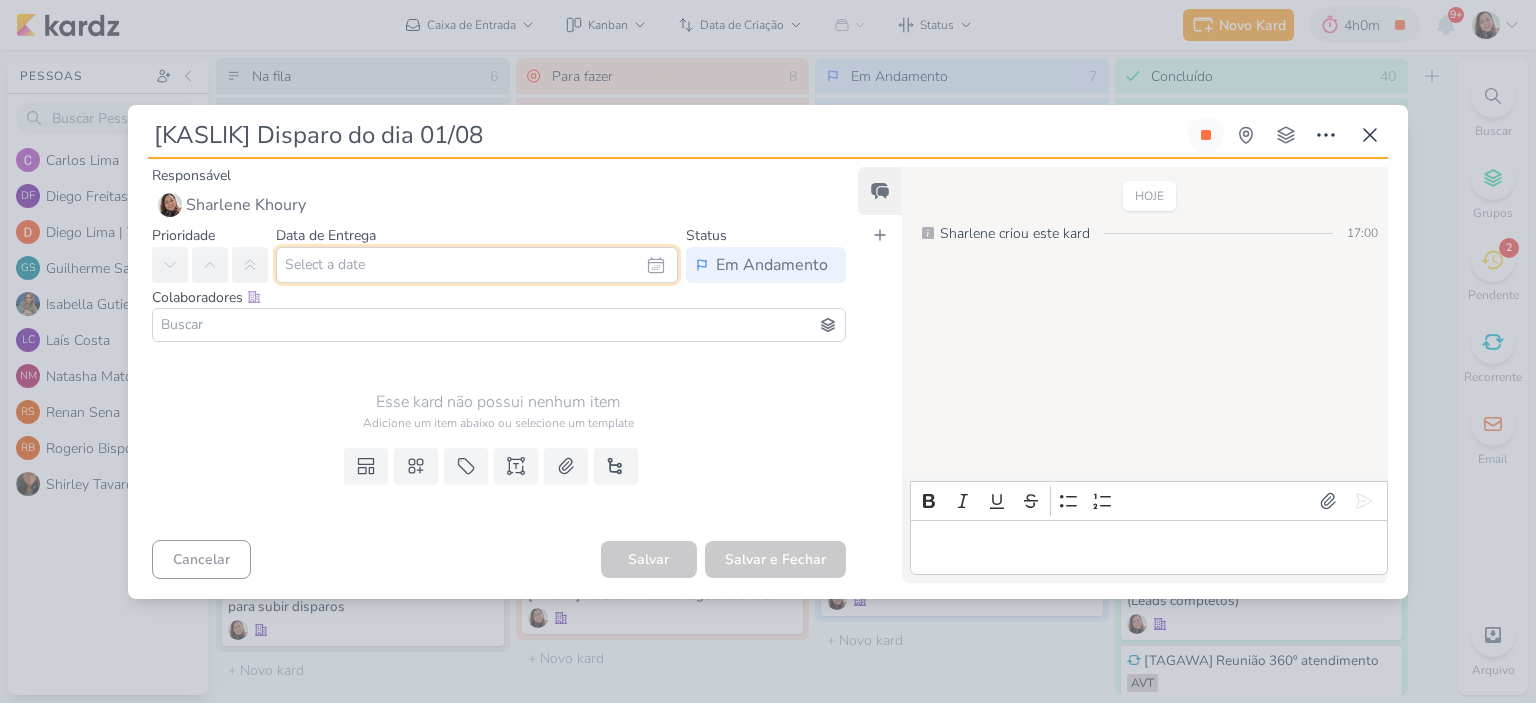 click at bounding box center (477, 265) 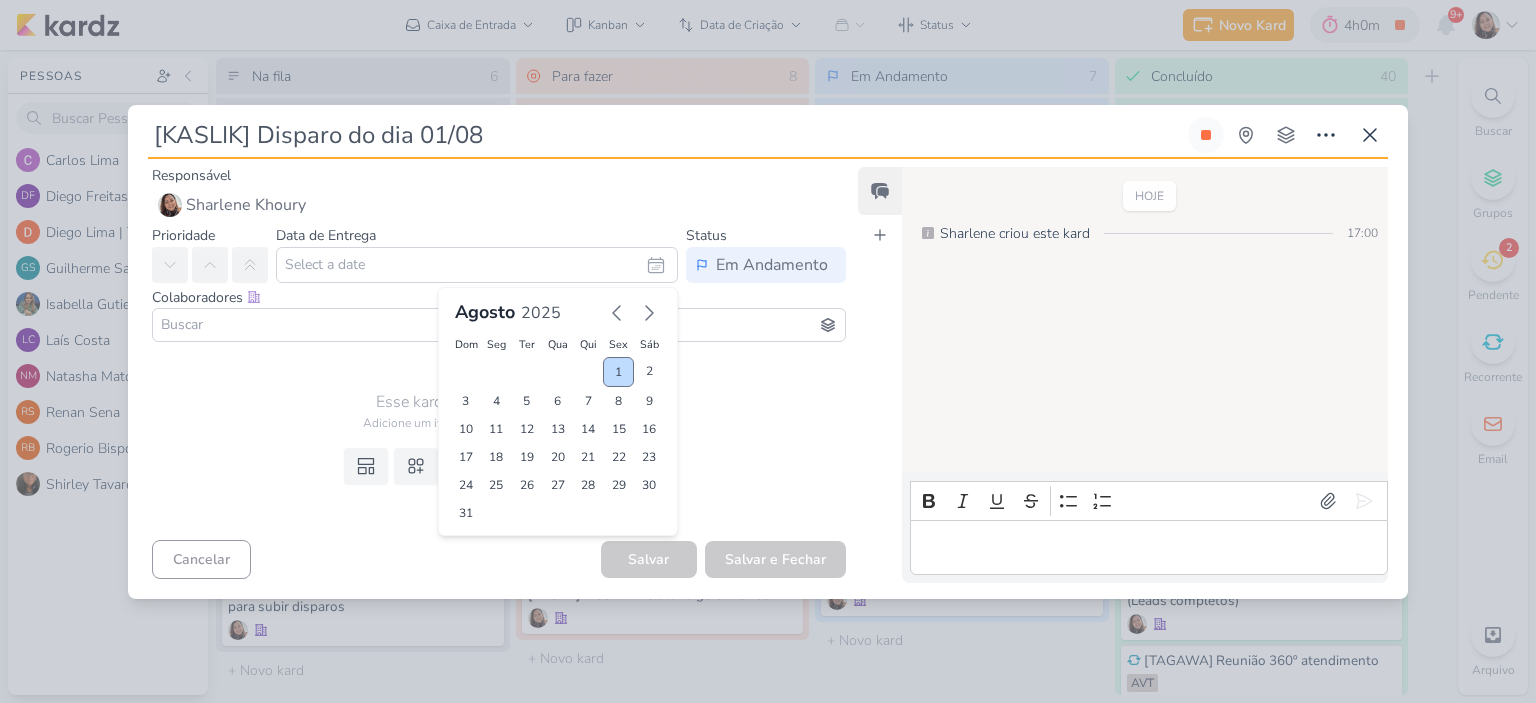 click on "1" at bounding box center [618, 372] 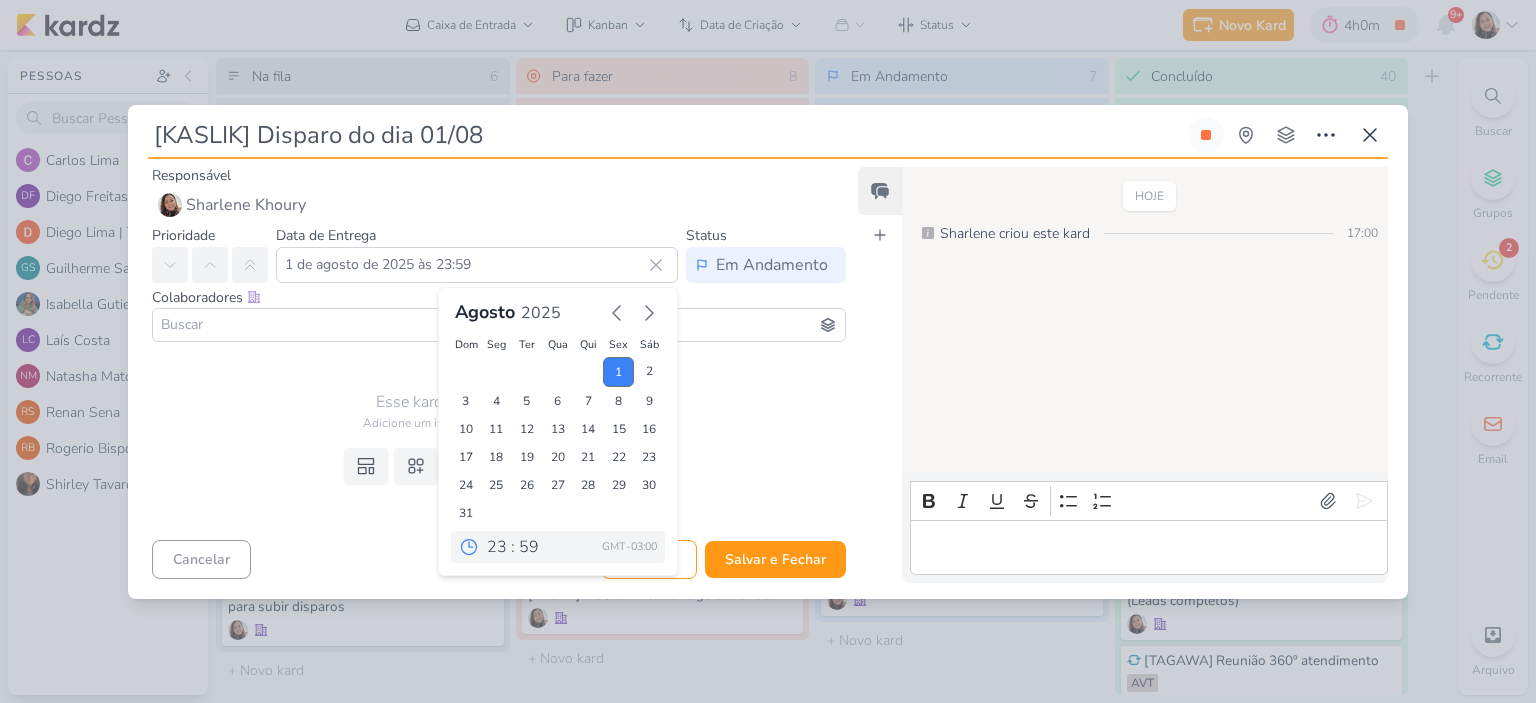 click at bounding box center [499, 325] 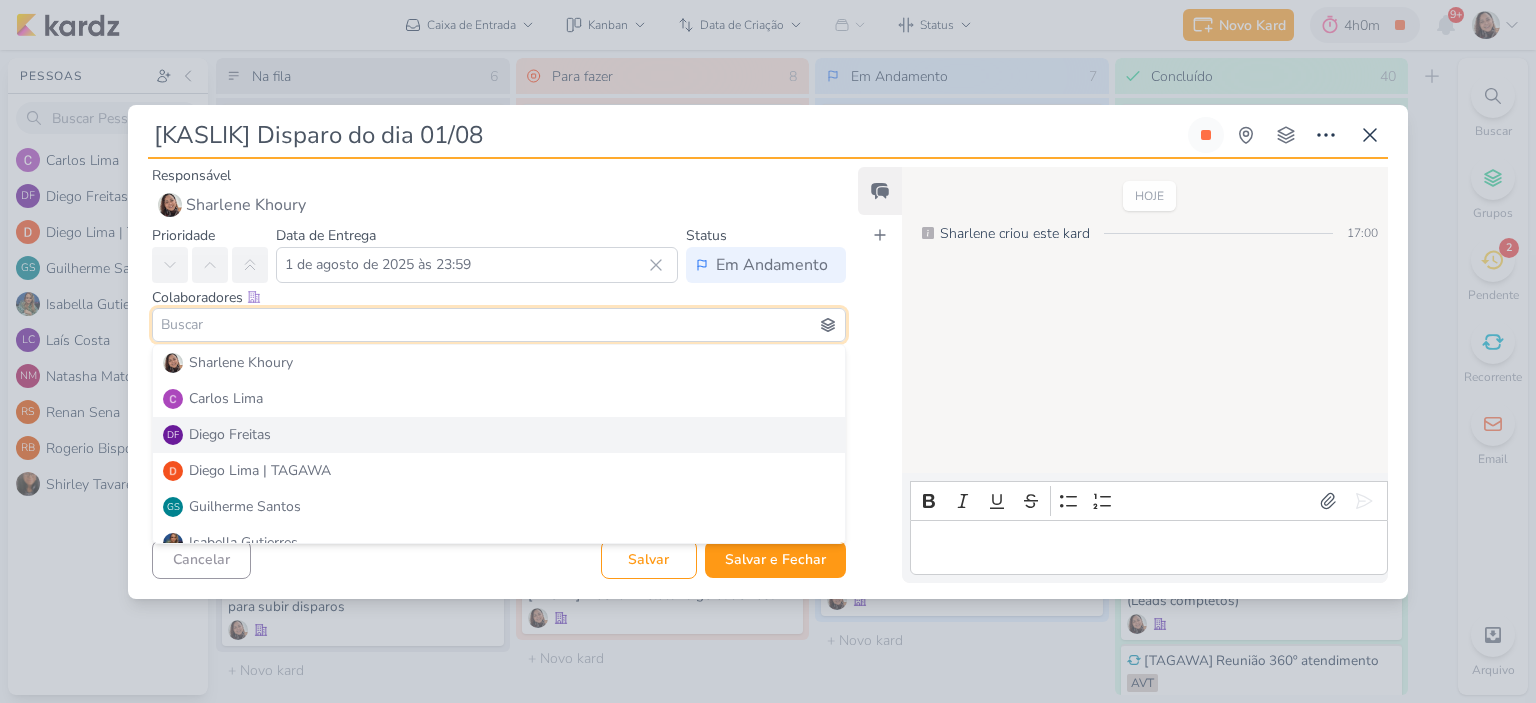 click on "HOJE
Sharlene criou este kard
17:00" at bounding box center (1144, 321) 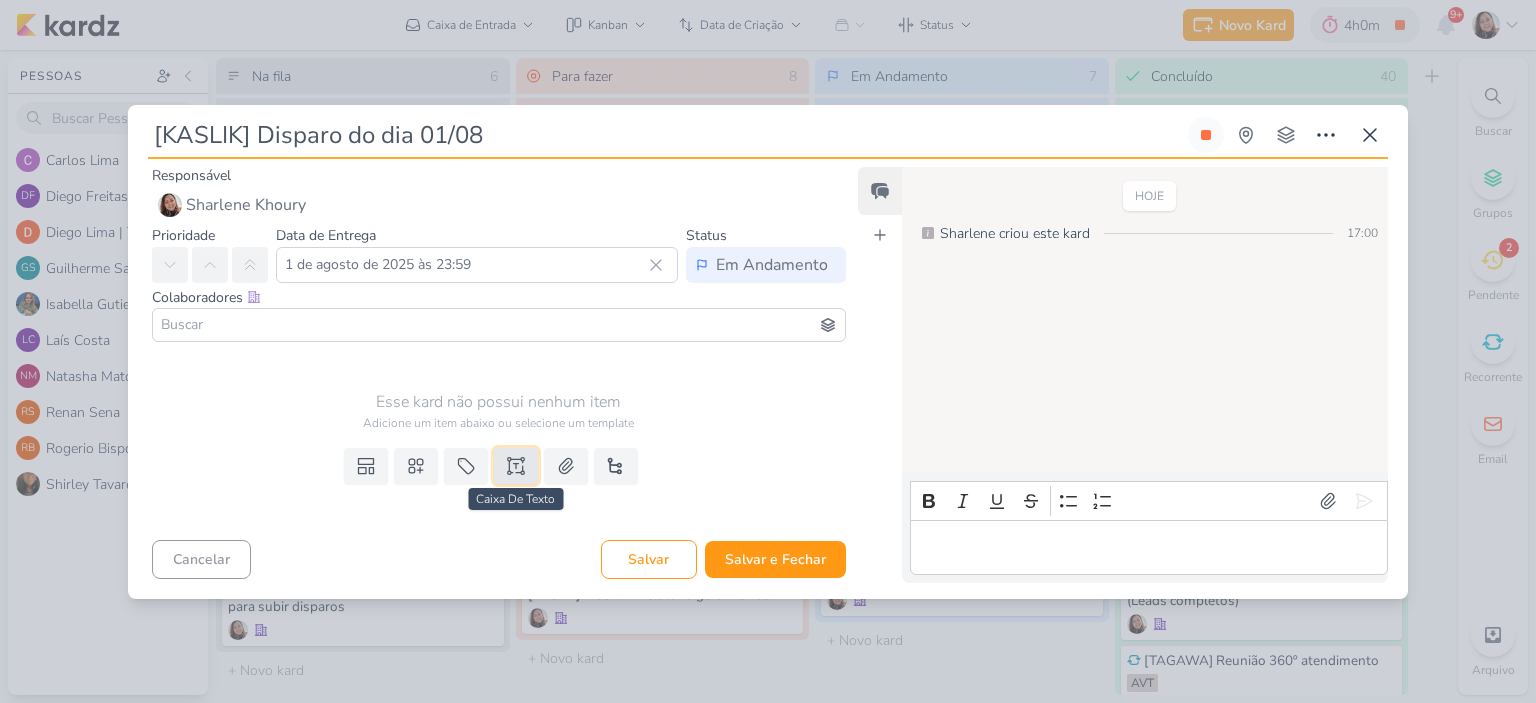 click 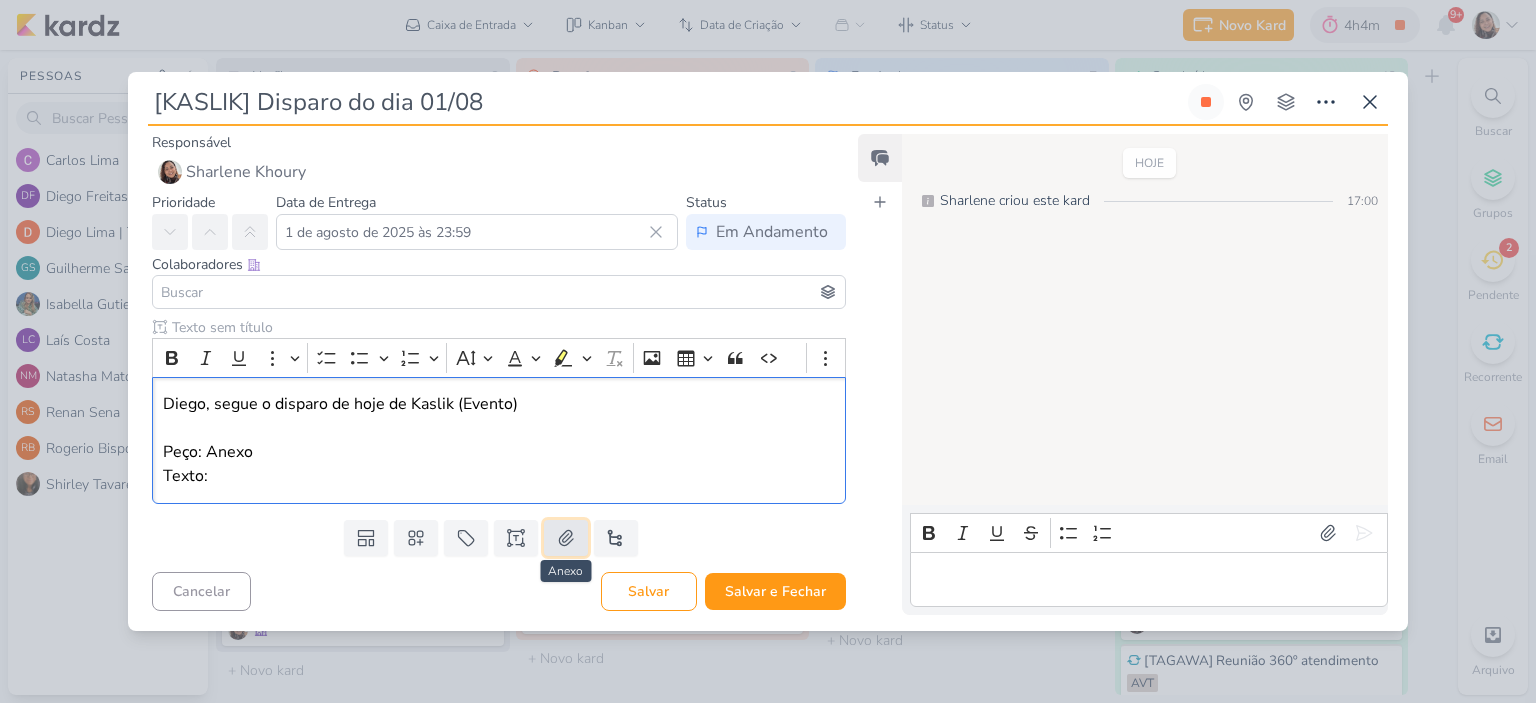 click at bounding box center (566, 538) 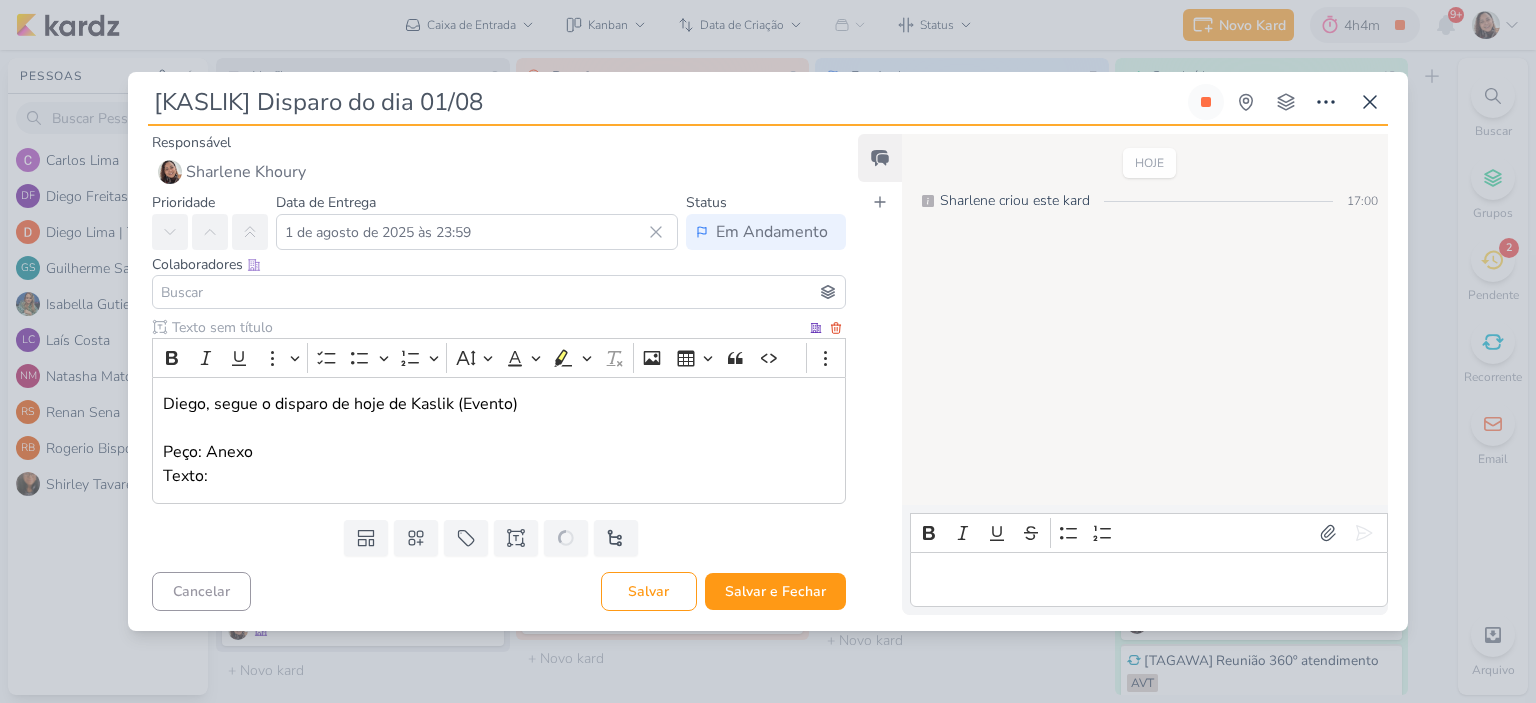 click on "Peço: Anexo Texto:" at bounding box center [499, 464] 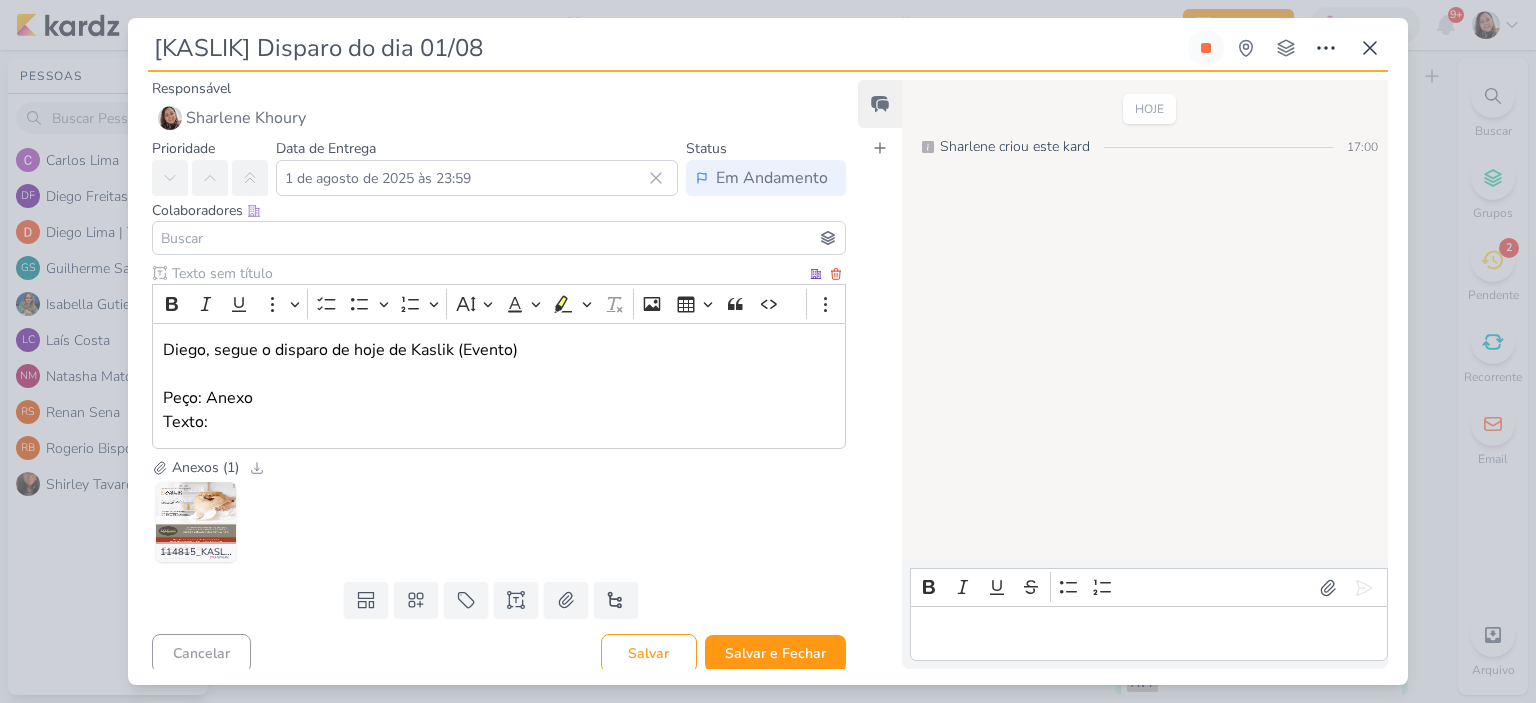 click on "Peço: Anexo Texto:" at bounding box center [499, 410] 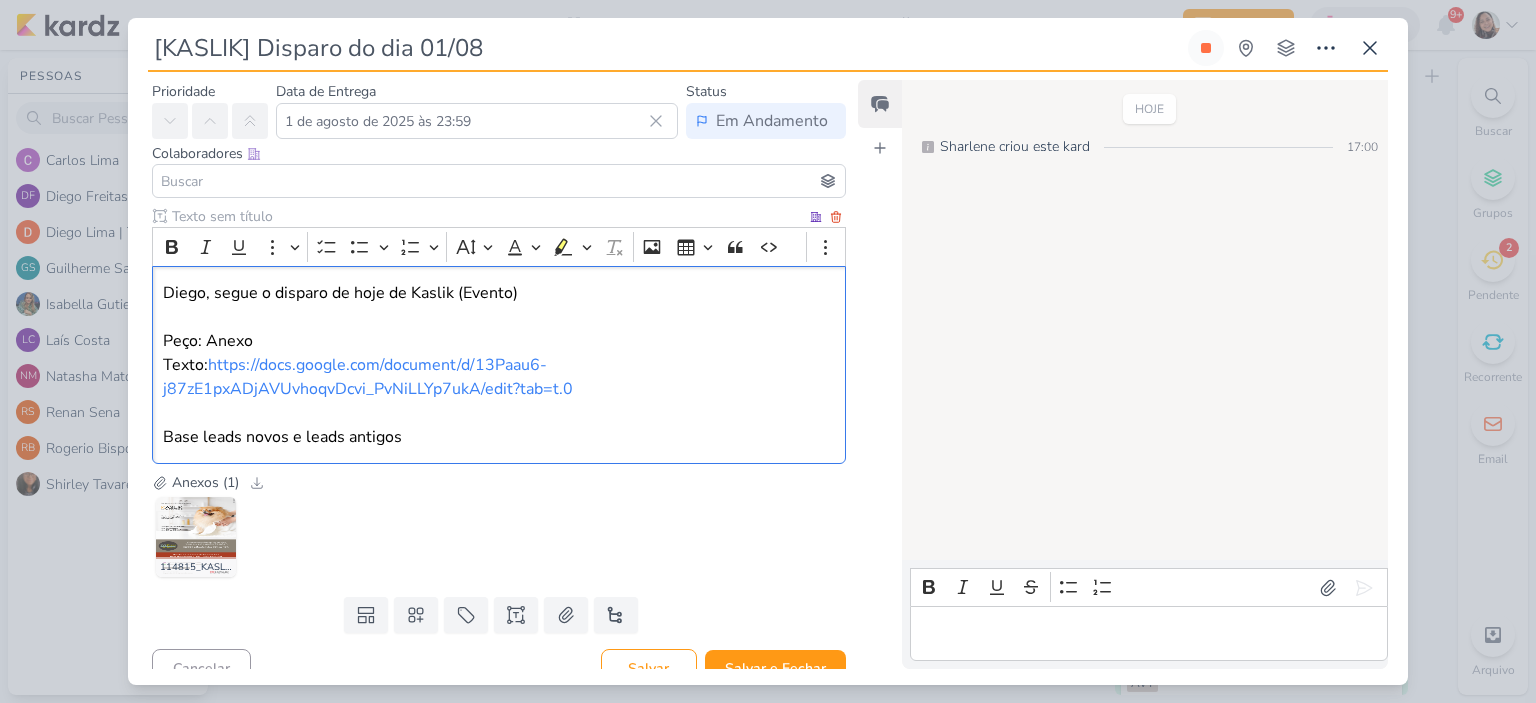 scroll, scrollTop: 79, scrollLeft: 0, axis: vertical 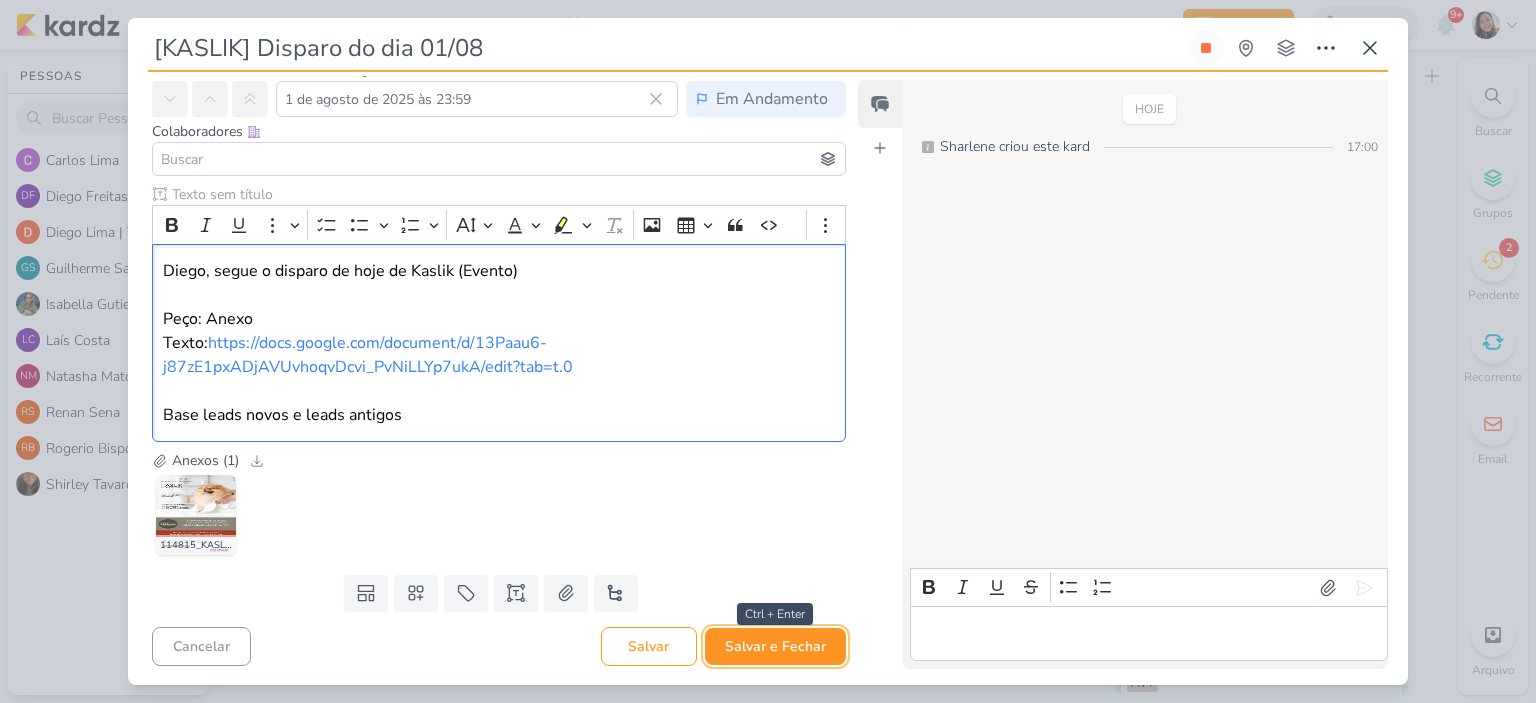 click on "Salvar e Fechar" at bounding box center [775, 646] 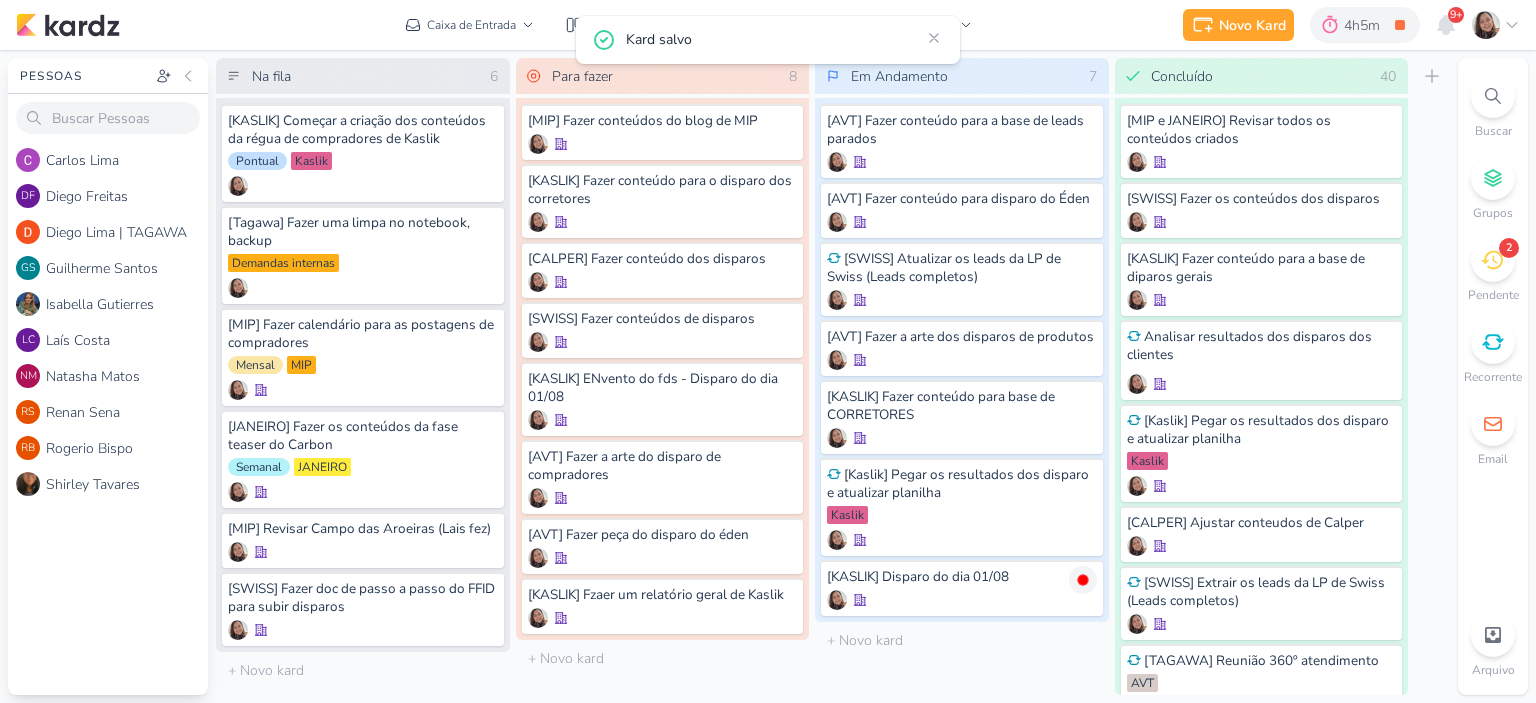 scroll, scrollTop: 0, scrollLeft: 0, axis: both 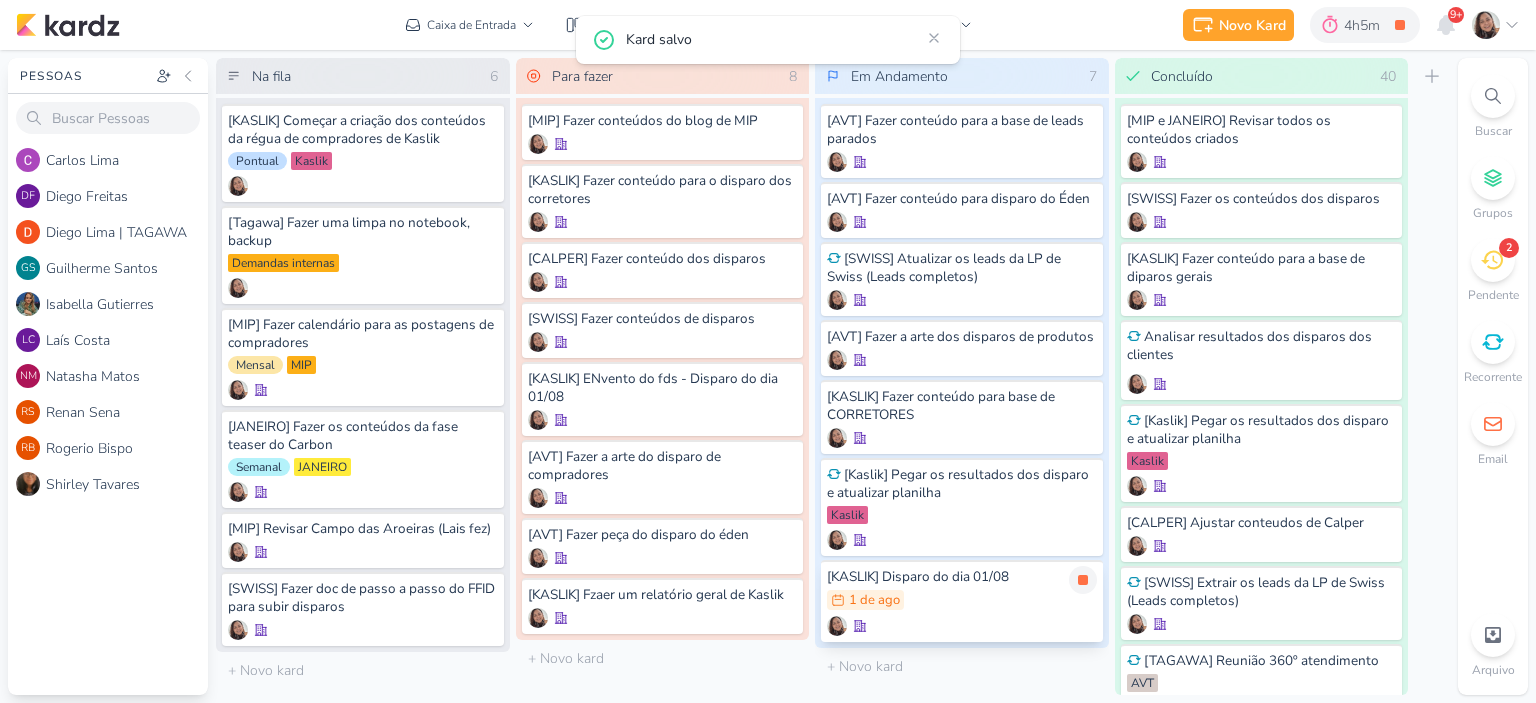 click on "1/8
1 de ago" at bounding box center [962, 601] 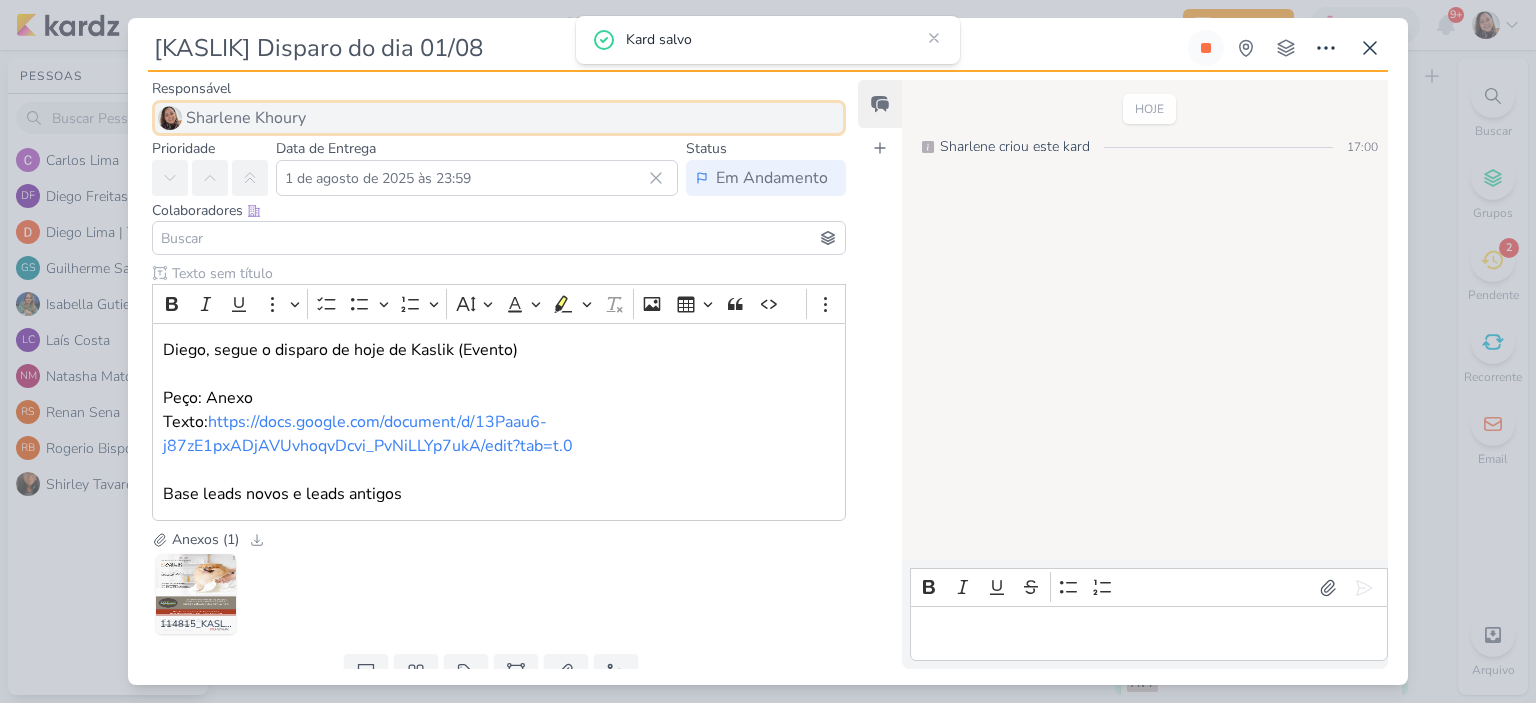 click on "Sharlene Khoury" at bounding box center (246, 118) 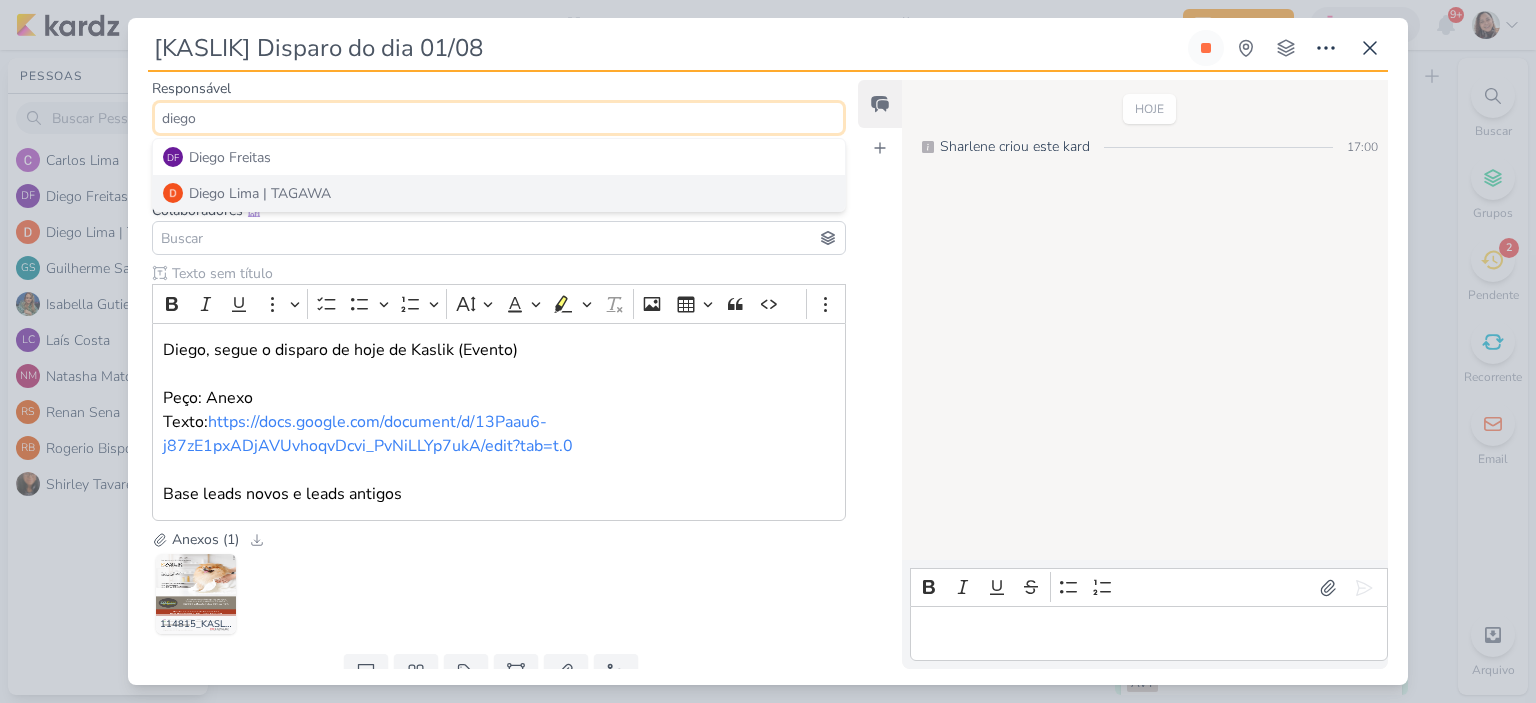 type on "diego" 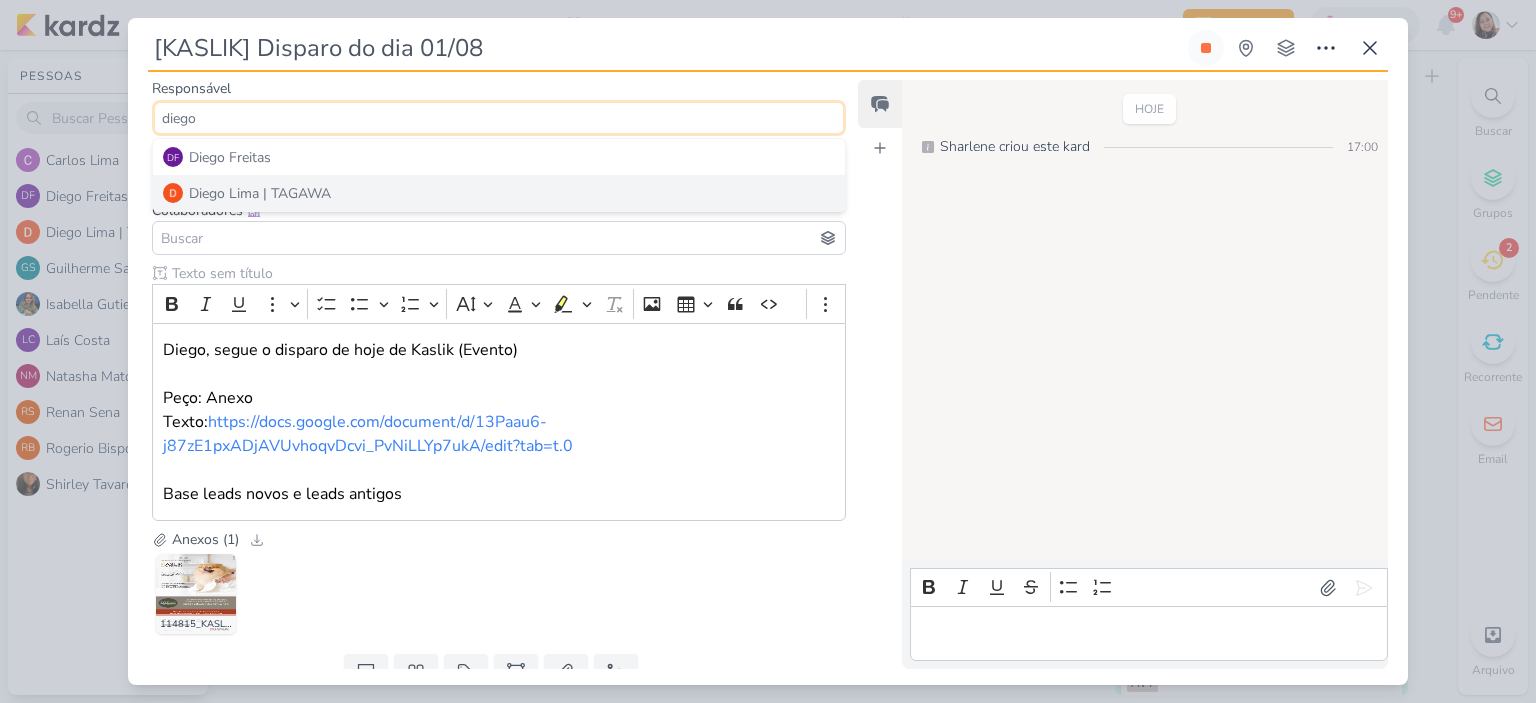 click on "Diego  Lima | TAGAWA" at bounding box center [260, 193] 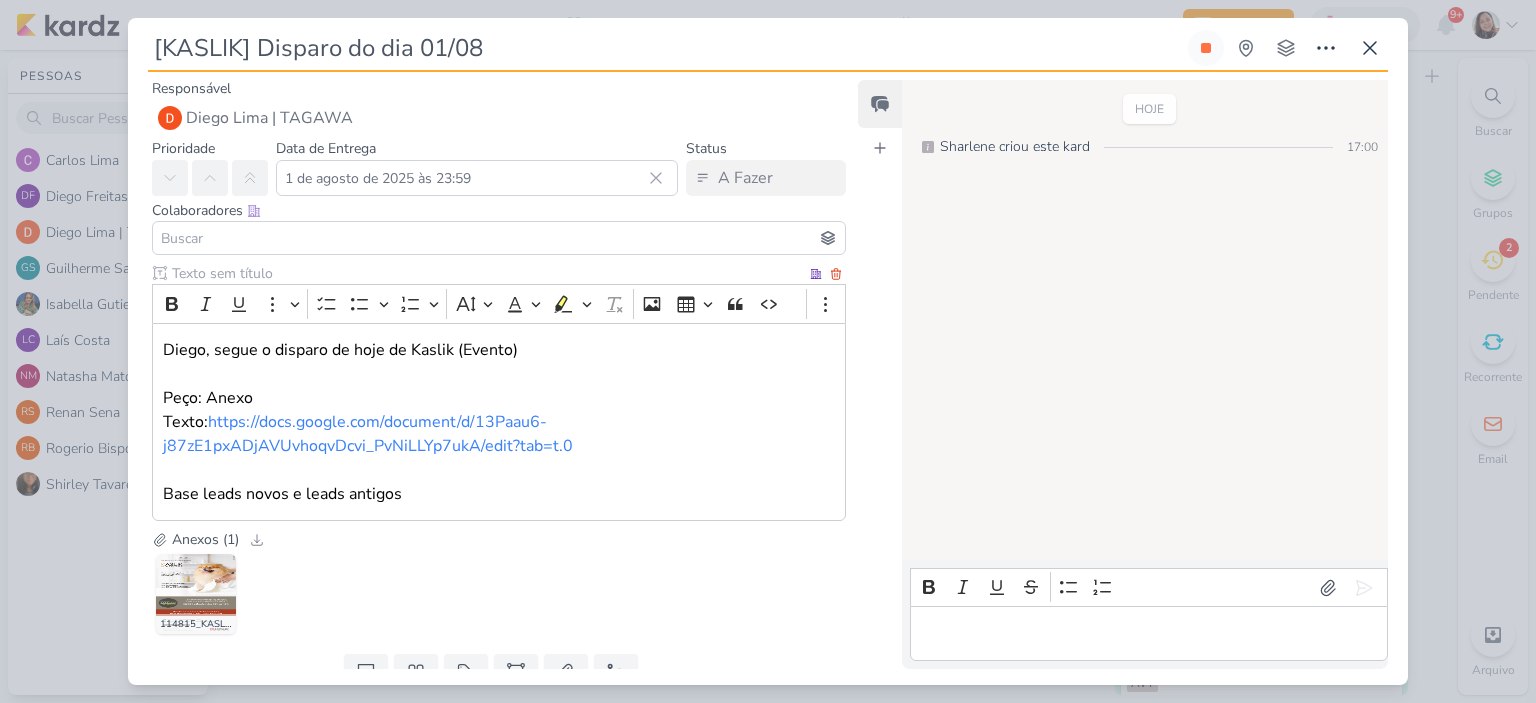 scroll, scrollTop: 79, scrollLeft: 0, axis: vertical 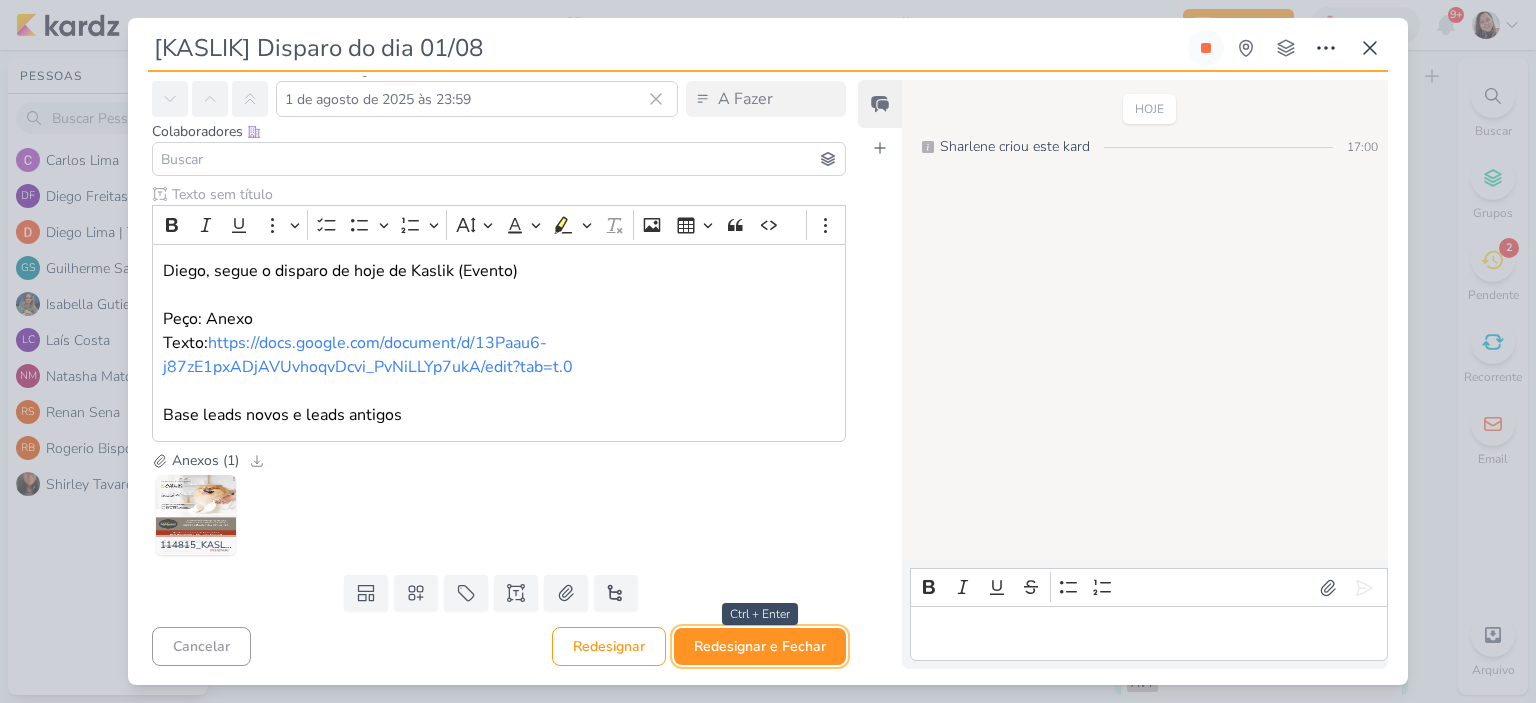 click on "Redesignar e Fechar" at bounding box center [760, 646] 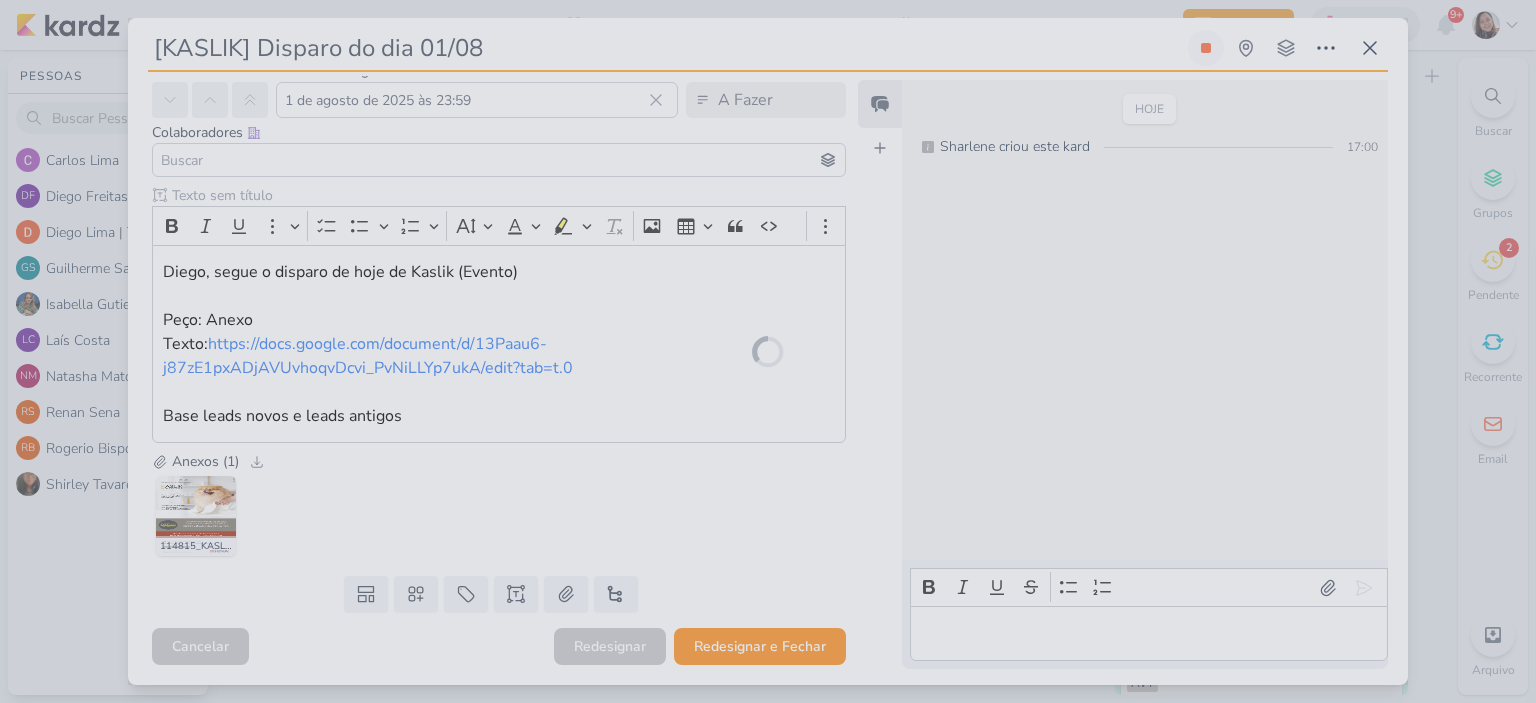 scroll, scrollTop: 77, scrollLeft: 0, axis: vertical 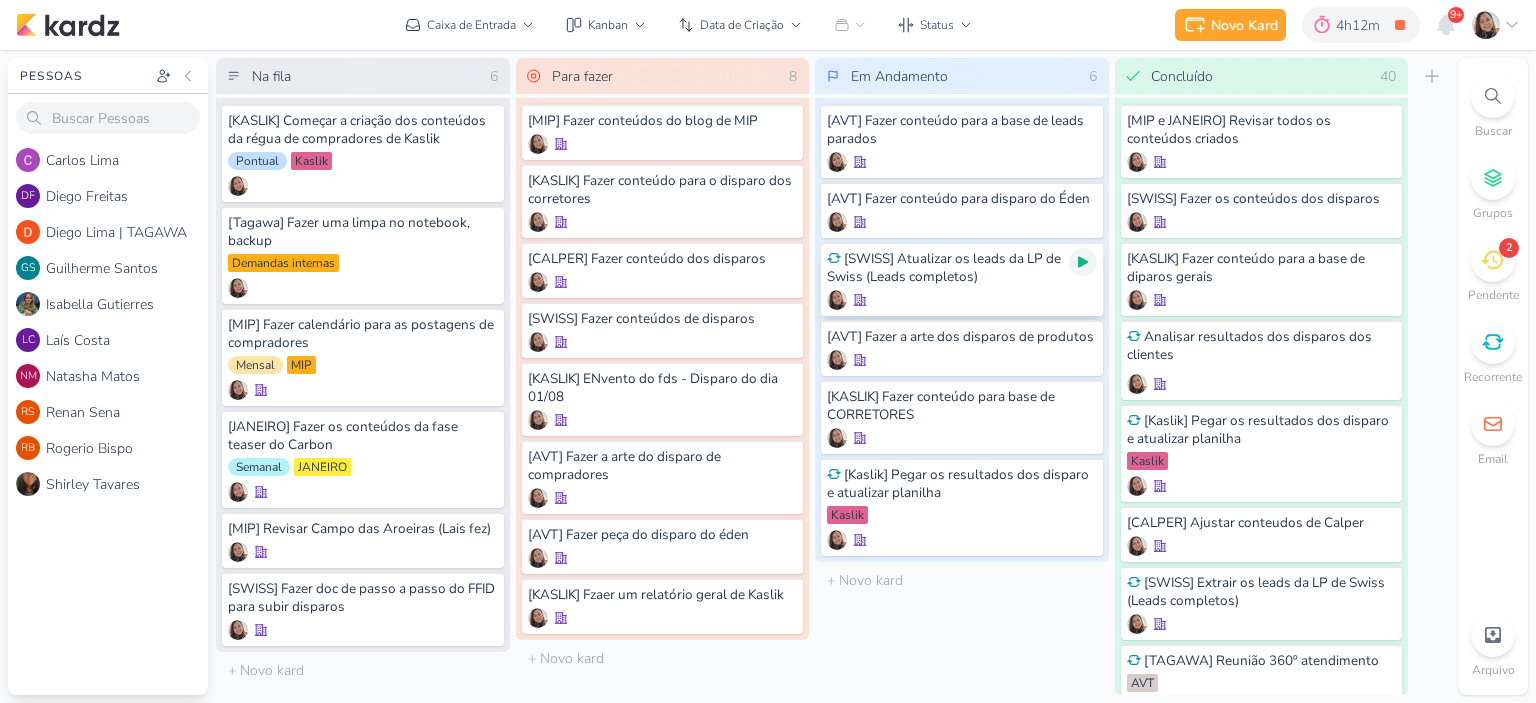click 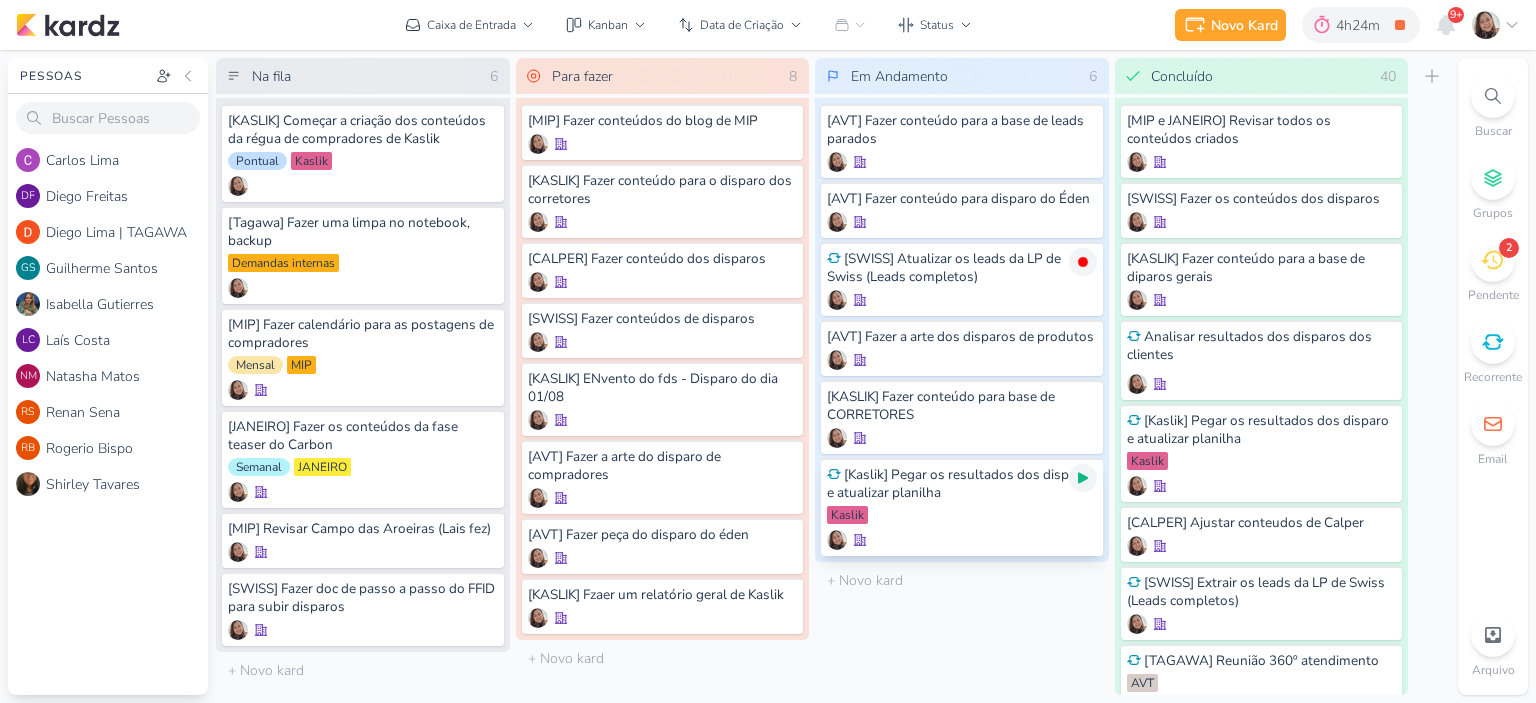 click 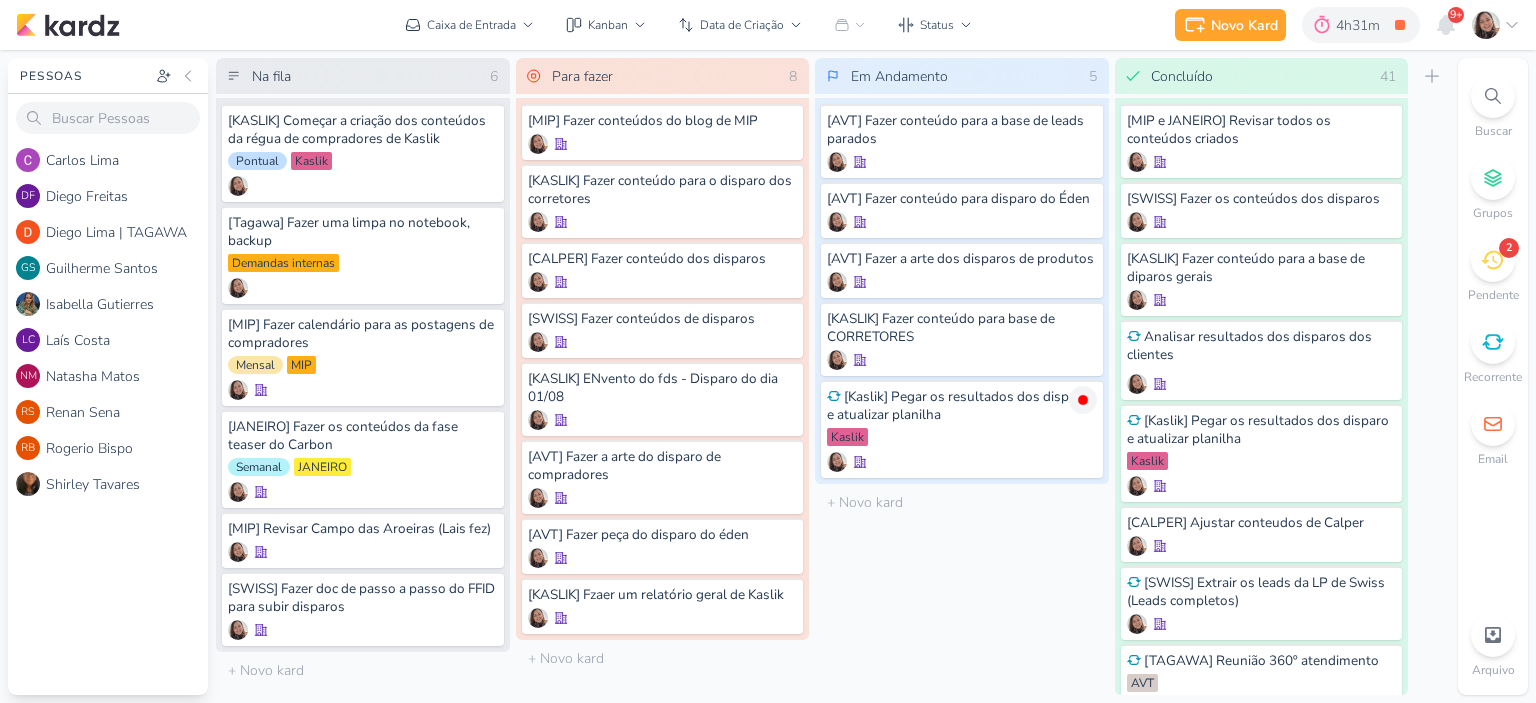 click 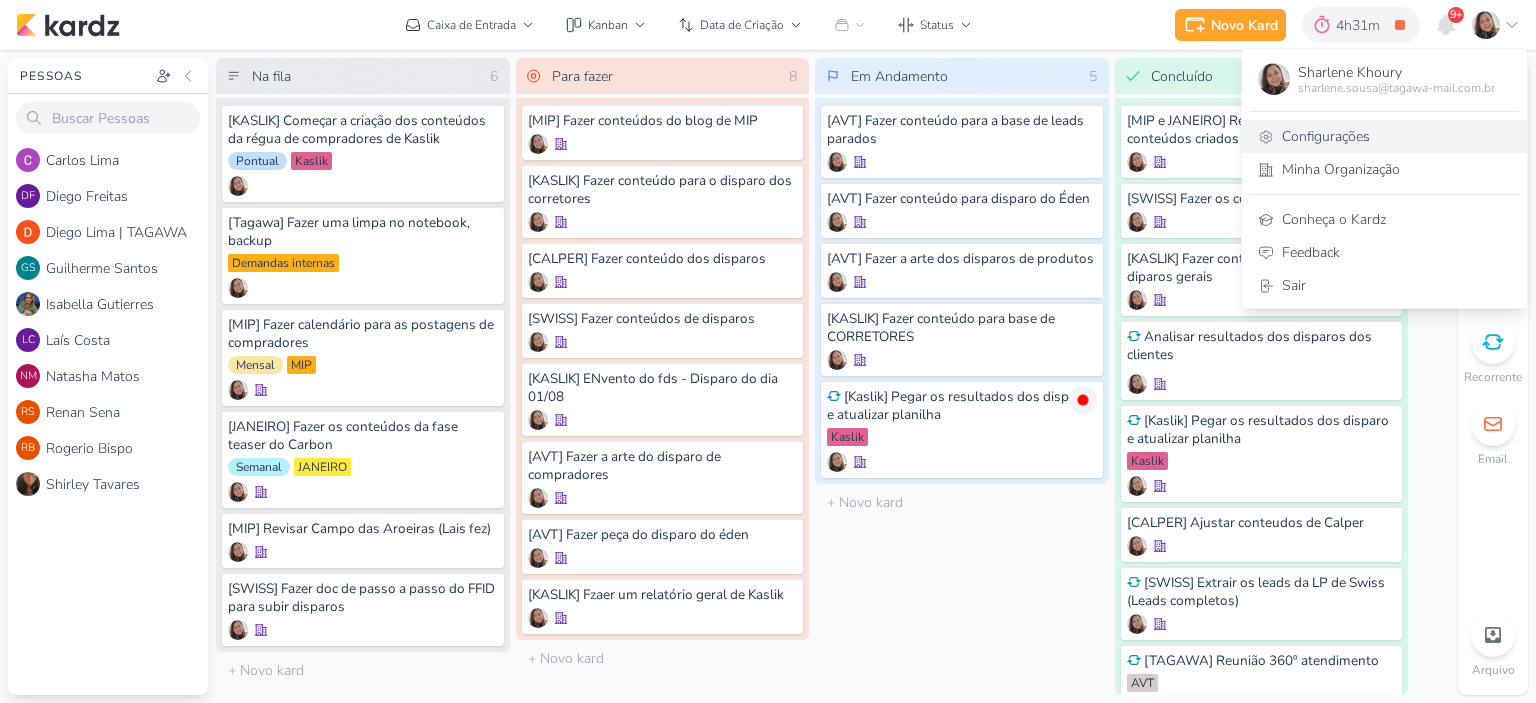 click on "Configurações" at bounding box center (1384, 136) 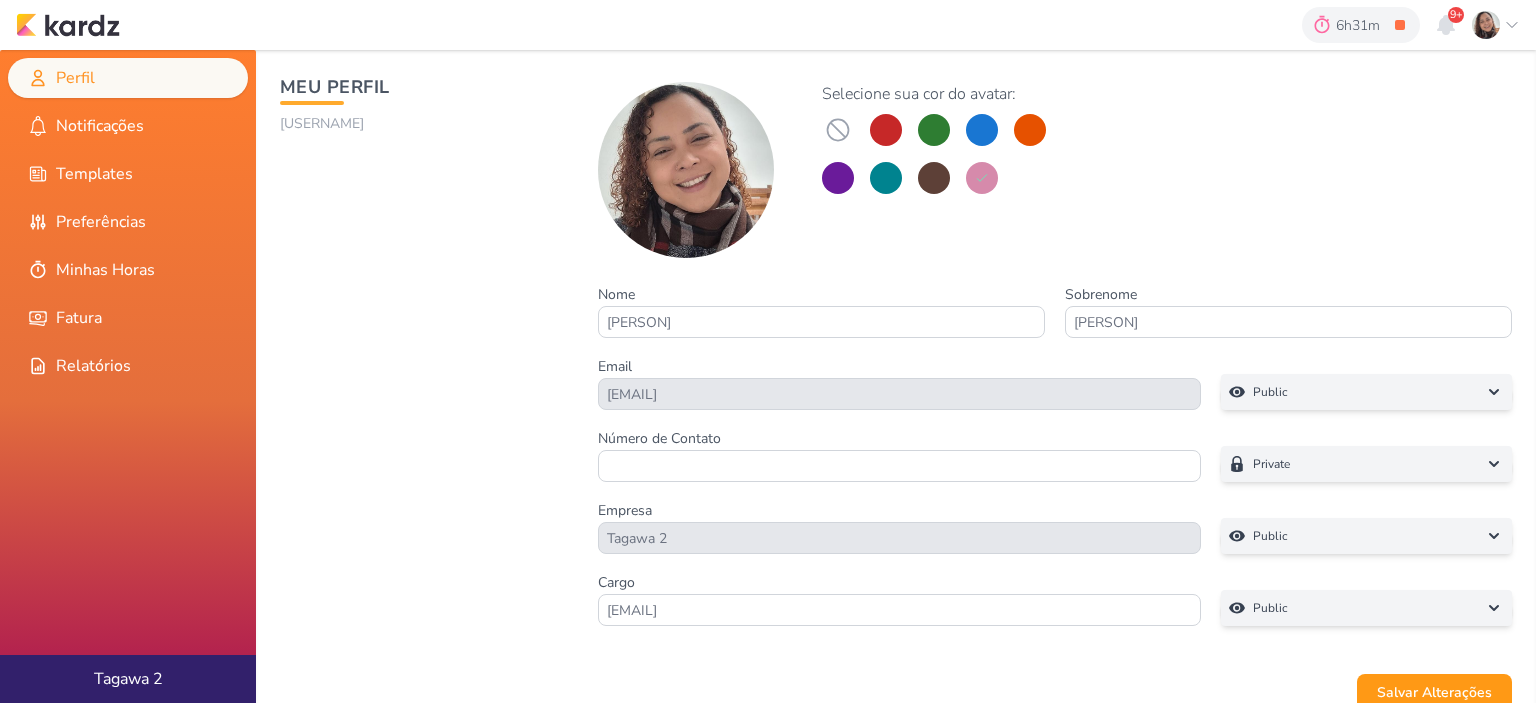 scroll, scrollTop: 0, scrollLeft: 0, axis: both 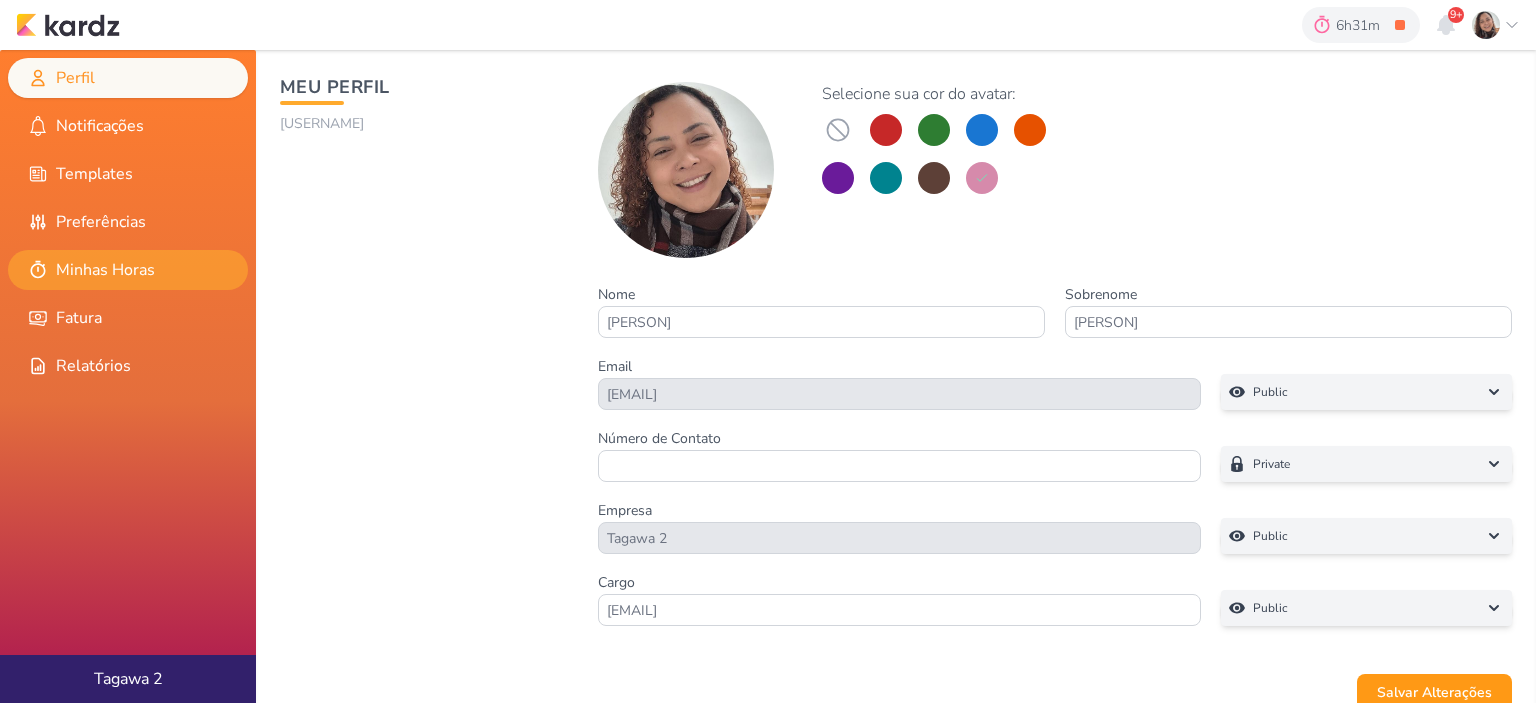 click on "Minhas Horas" at bounding box center (128, 270) 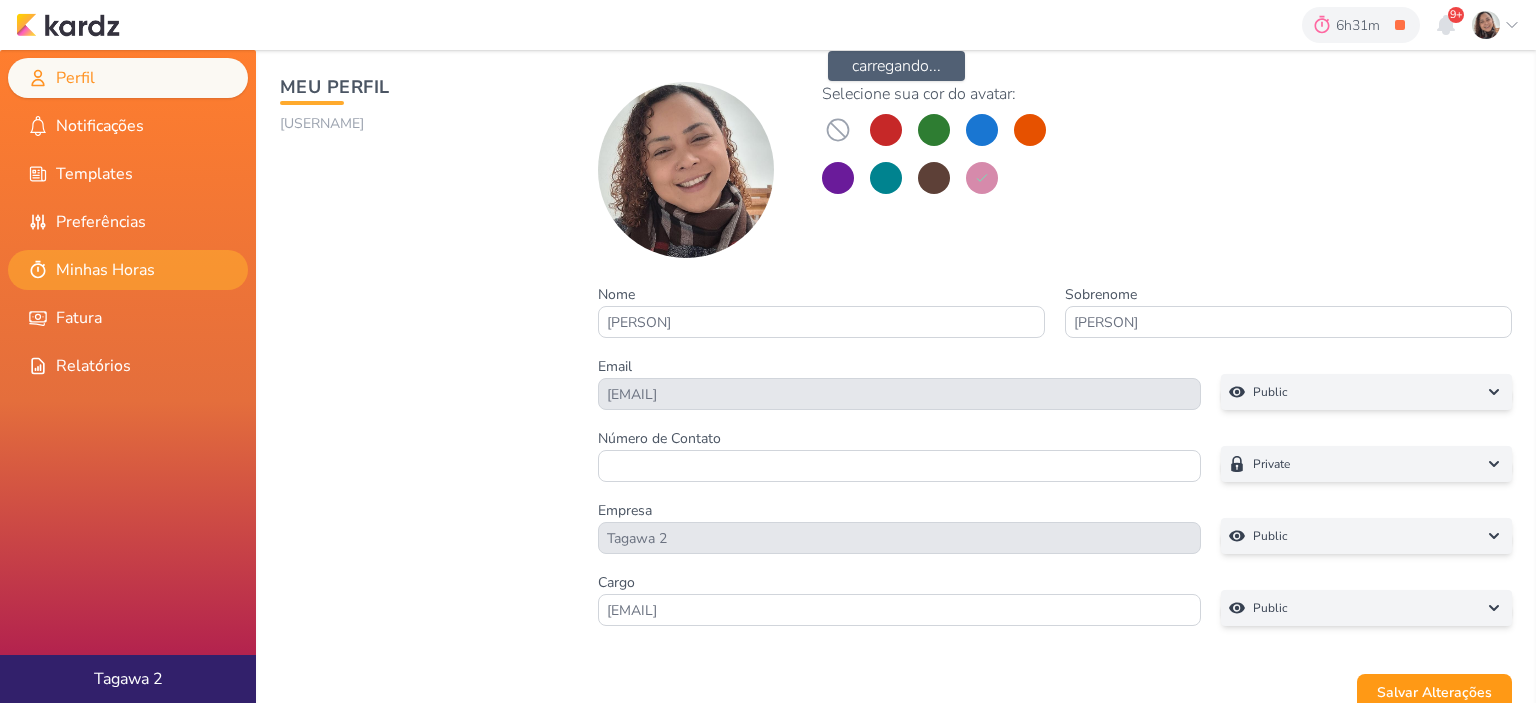 scroll, scrollTop: 0, scrollLeft: 0, axis: both 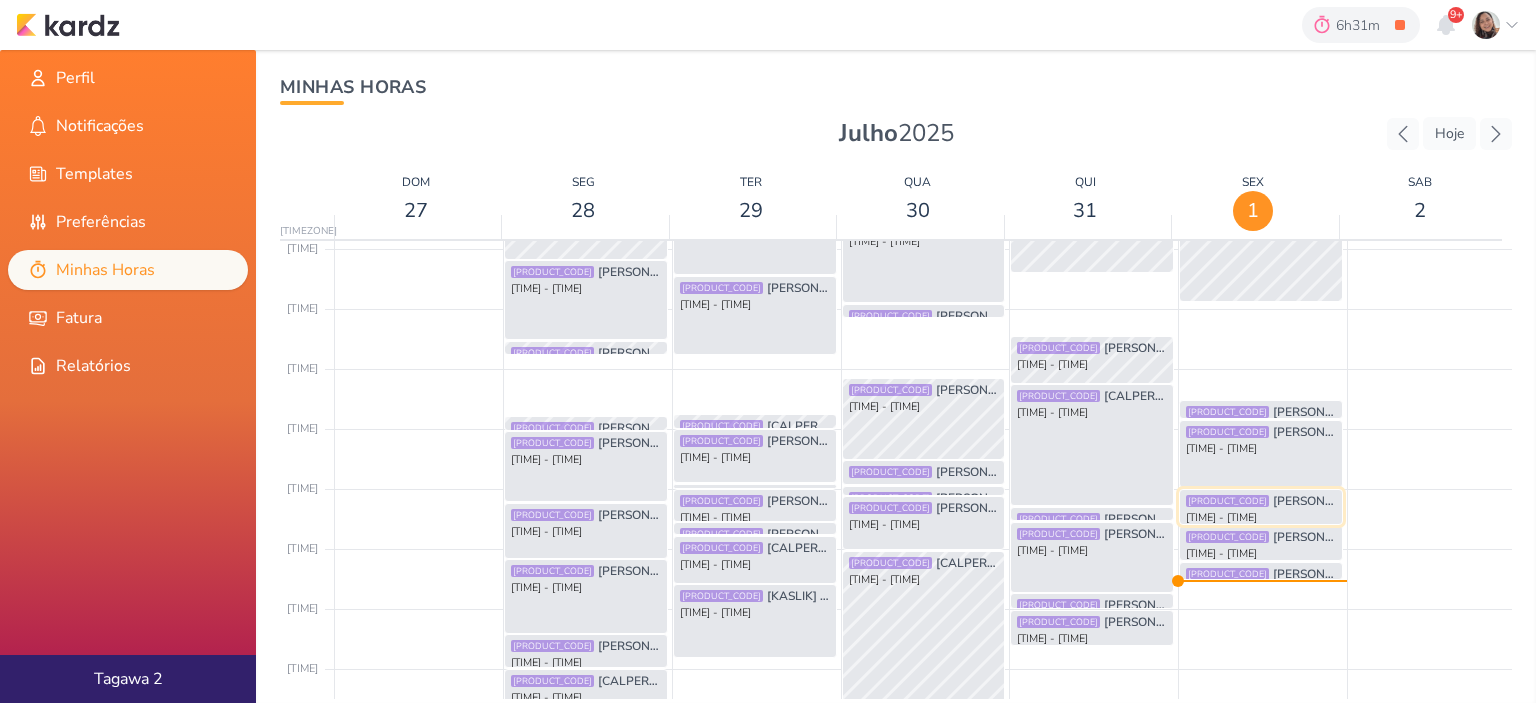 click on "5:00pm - 5:36pm" at bounding box center [1261, 518] 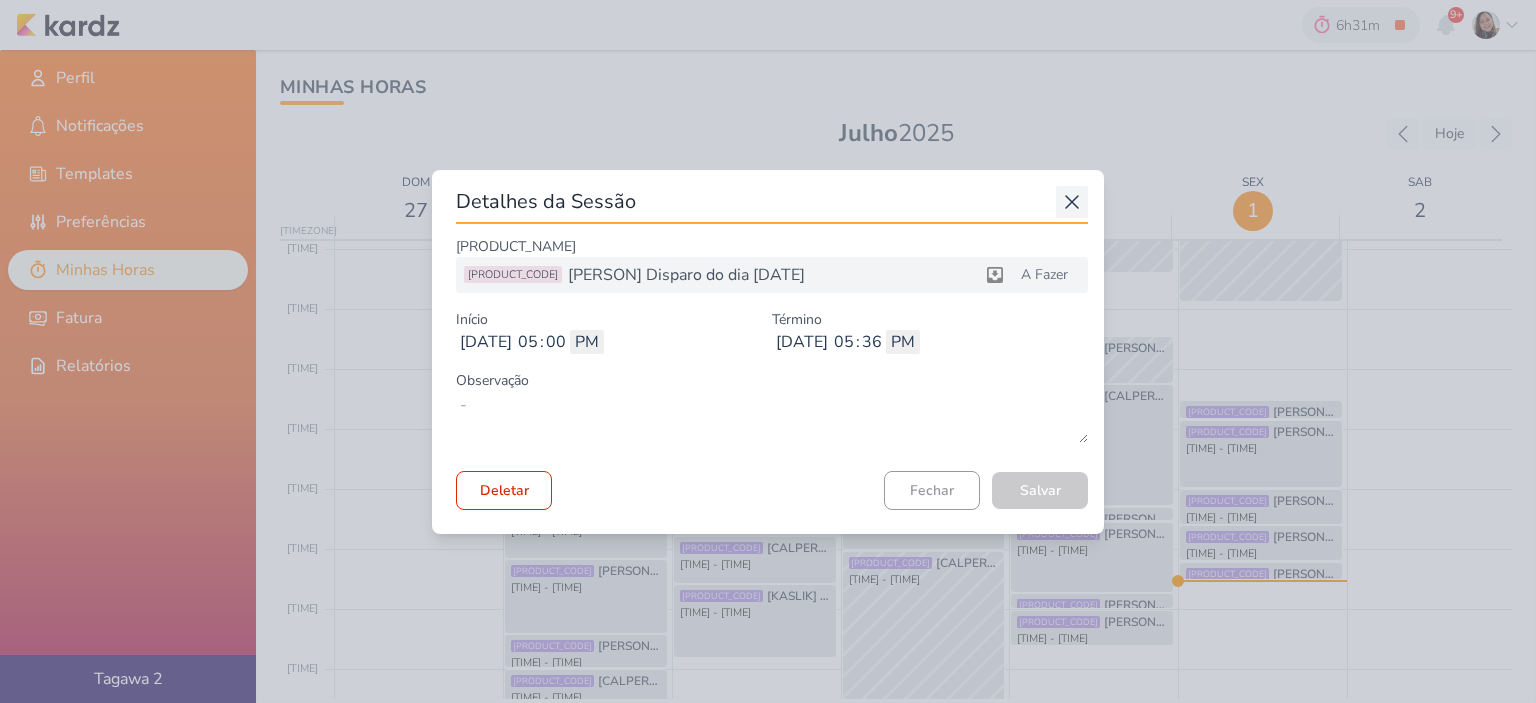 click 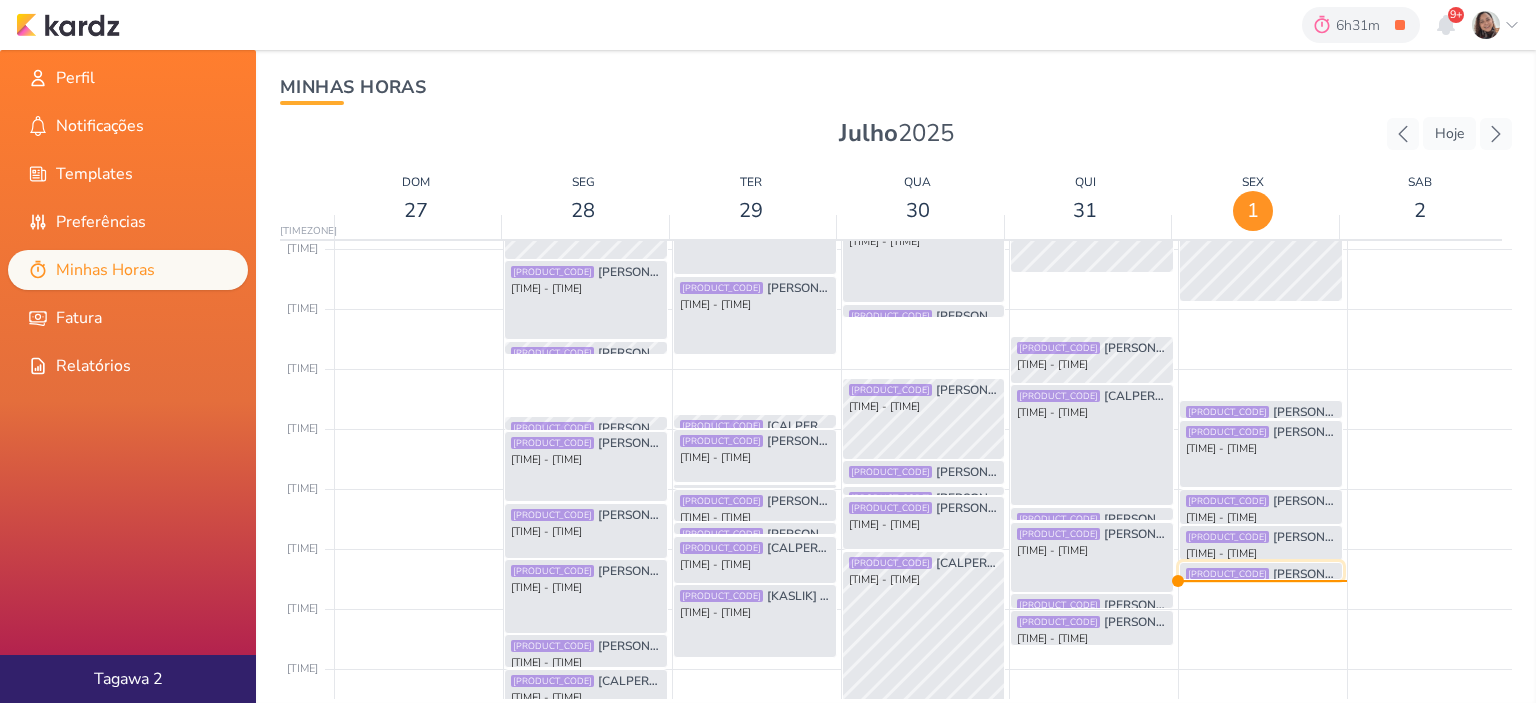 click on "[Kaslik] Pegar os resultados dos disparo e atualizar planilha" at bounding box center (1304, 574) 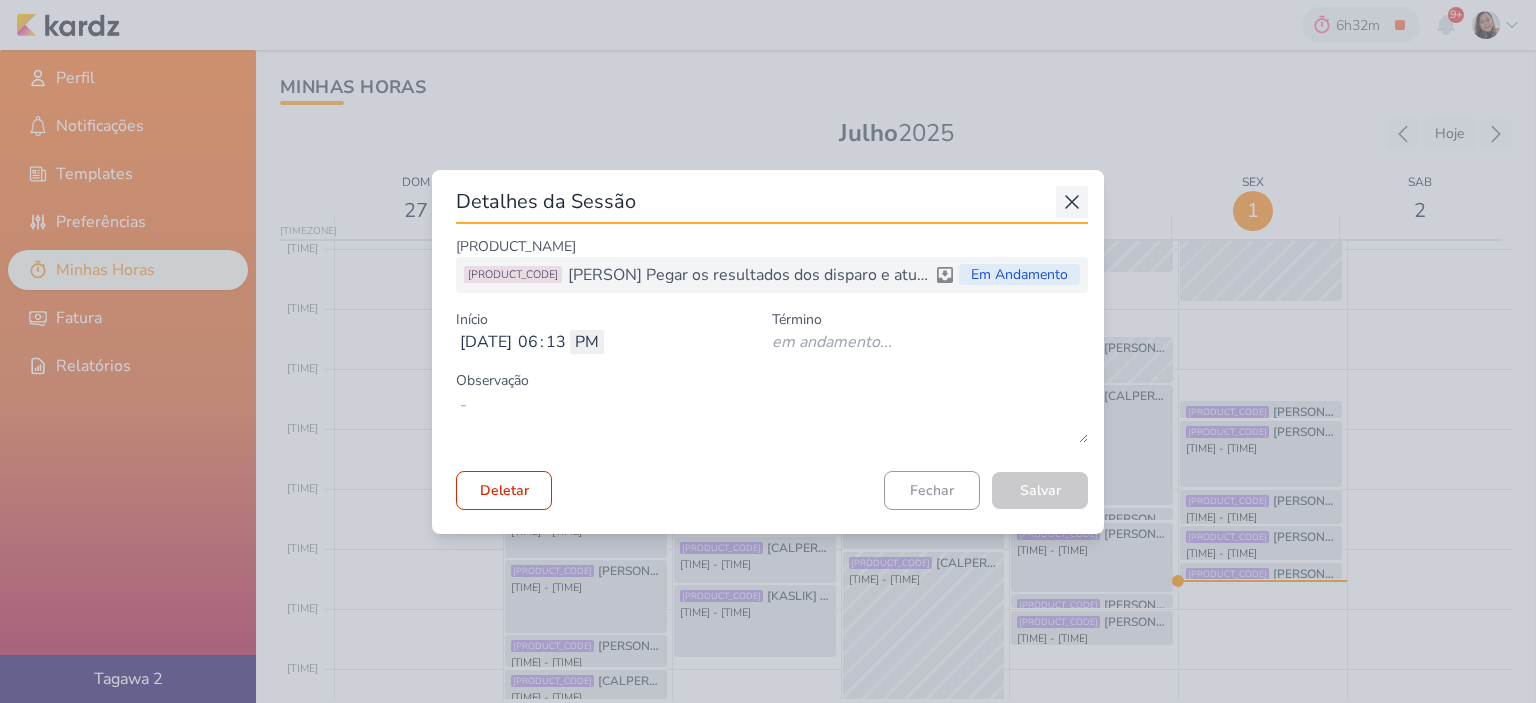 click 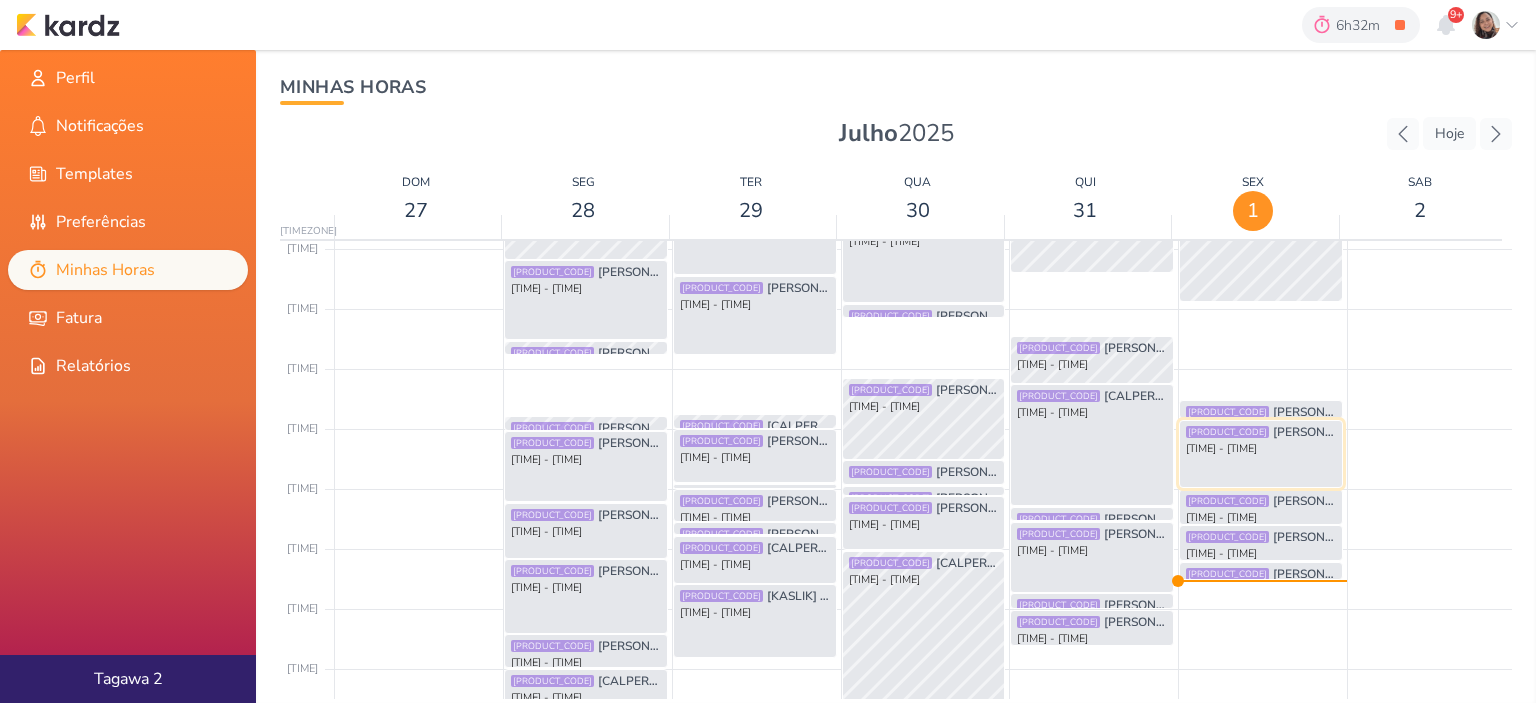 click on "[KASLIK] Fazer conteúdo para a base de CORRETORES" at bounding box center [1304, 432] 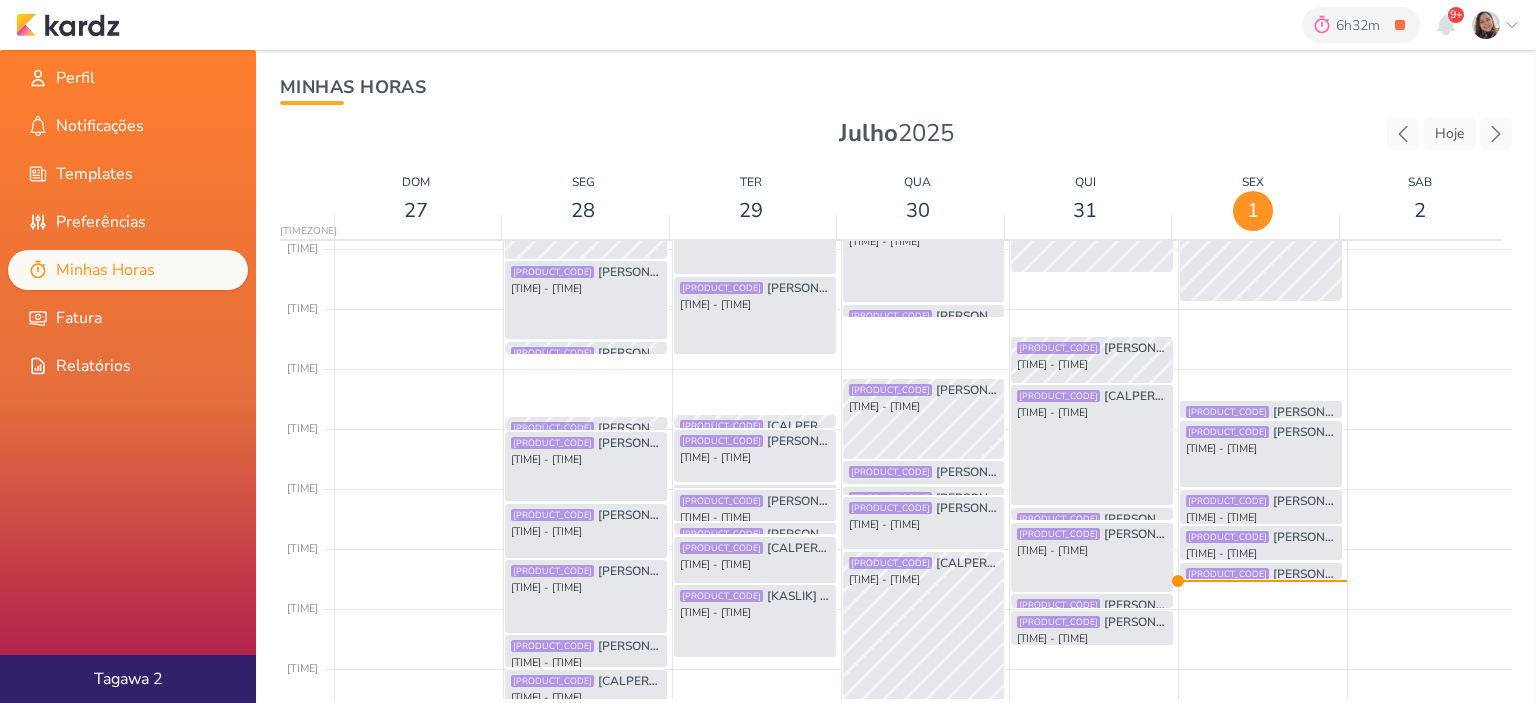 select on "pm" 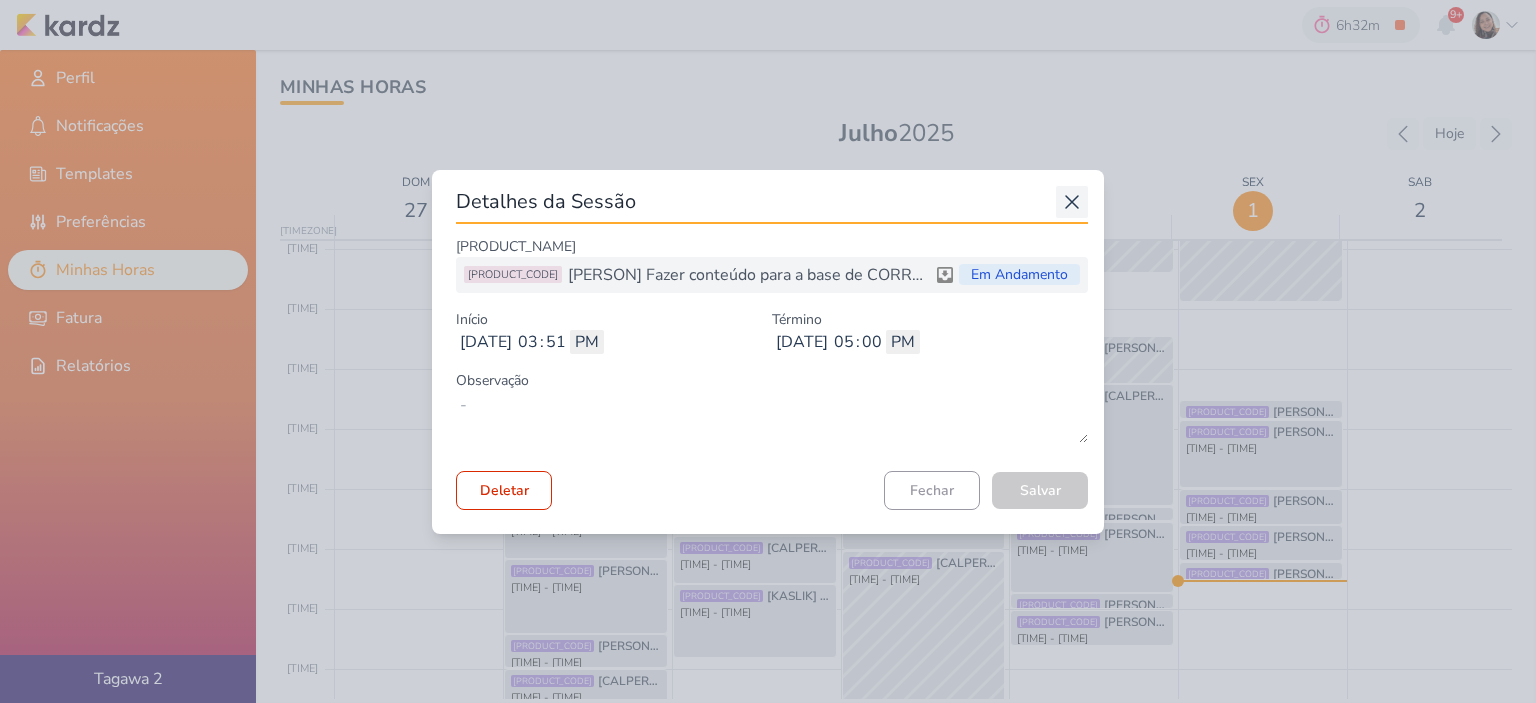 click 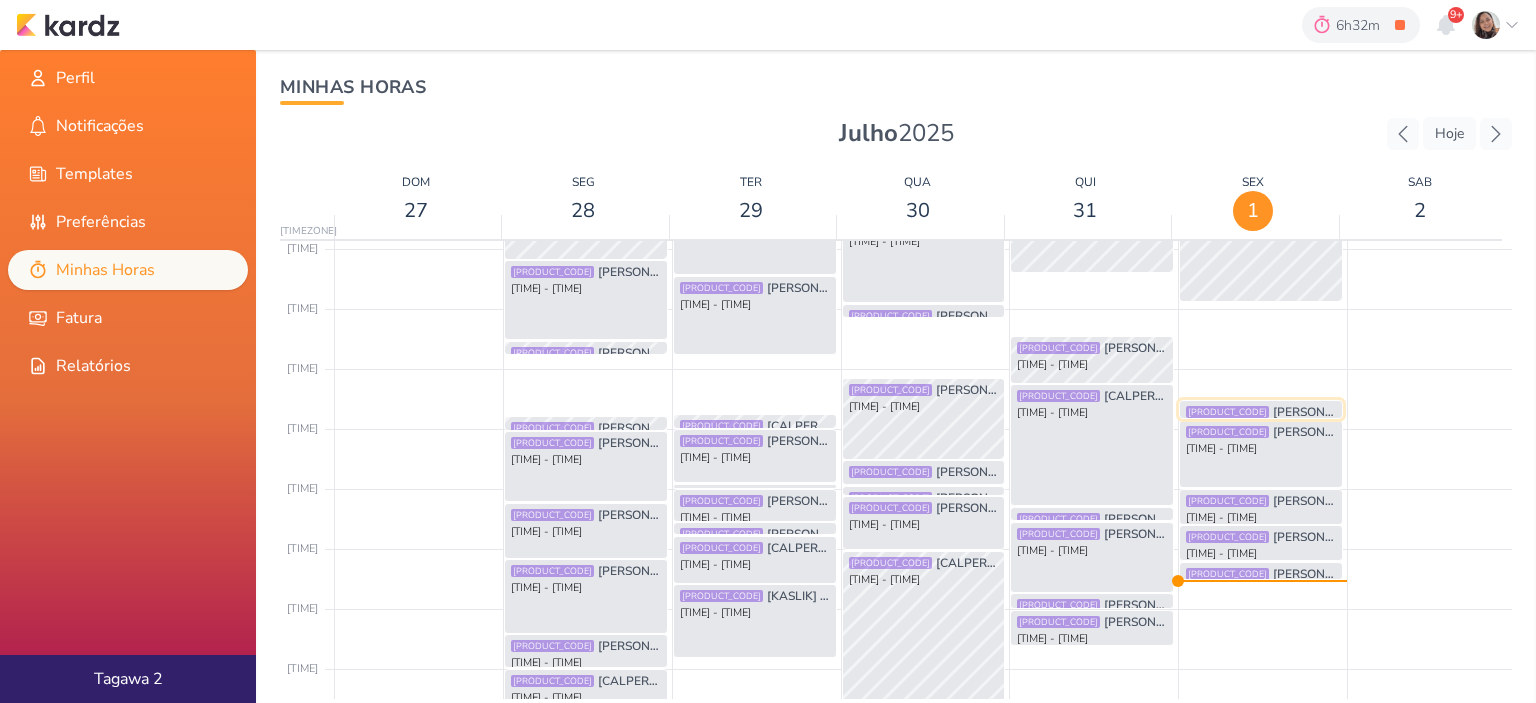 click on "[KASLIK] Fazer conteúdo para a base de diparos gerais" at bounding box center (1304, 412) 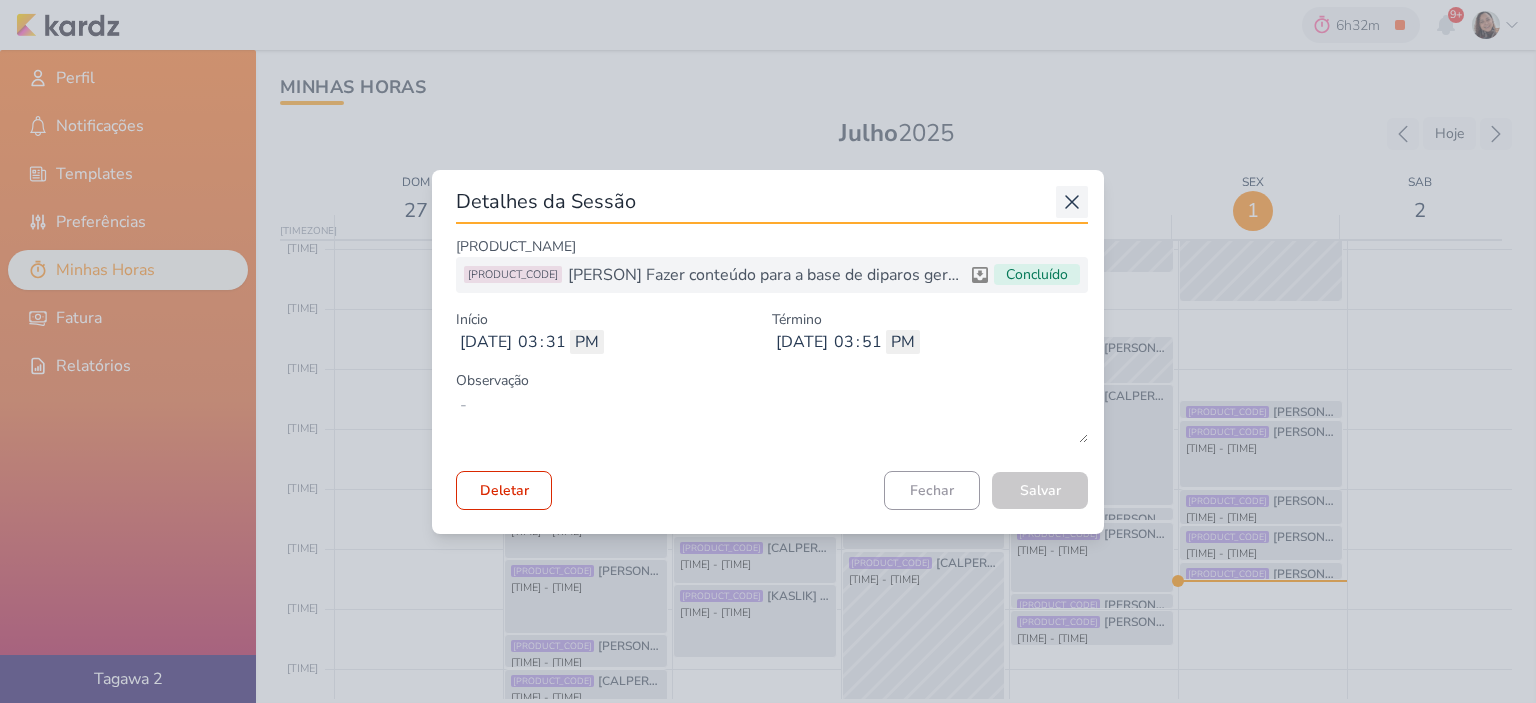 click 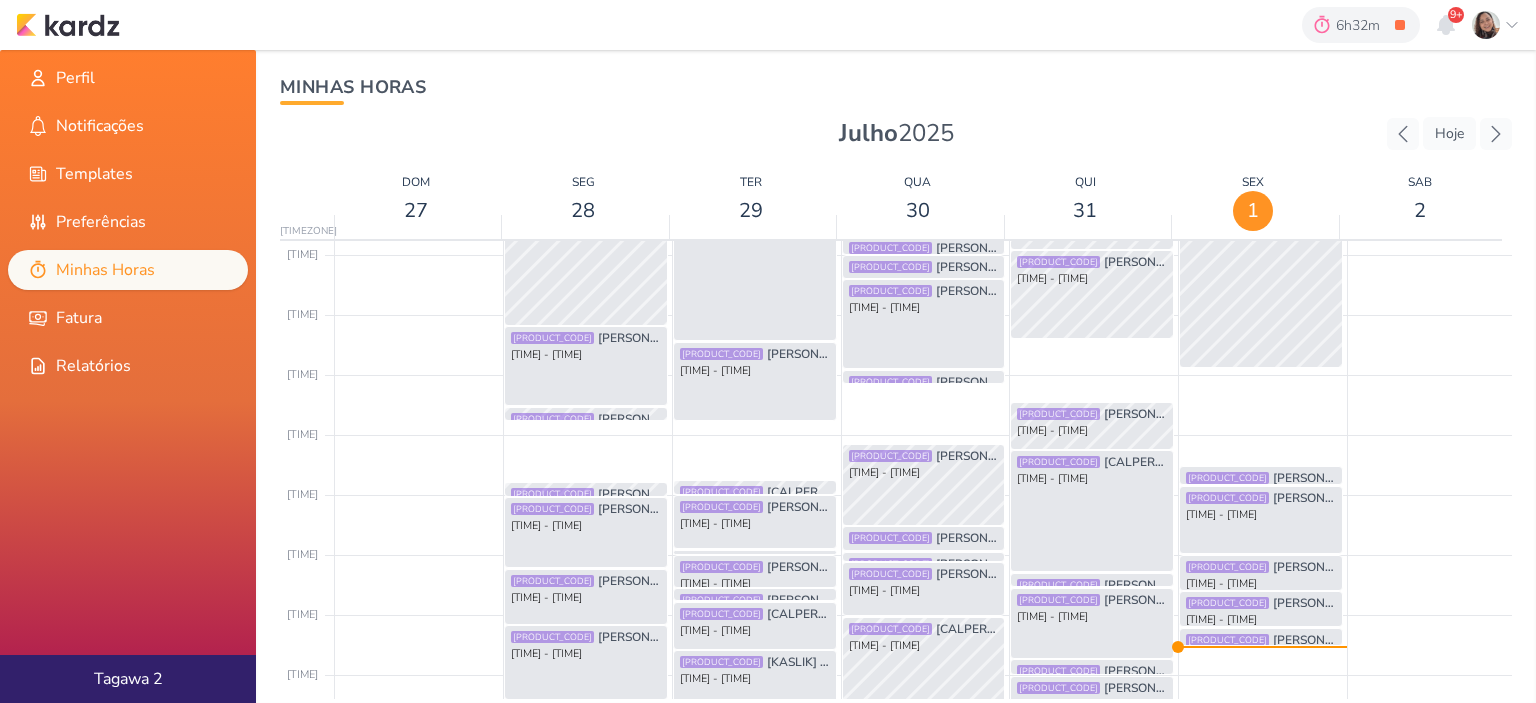scroll, scrollTop: 672, scrollLeft: 0, axis: vertical 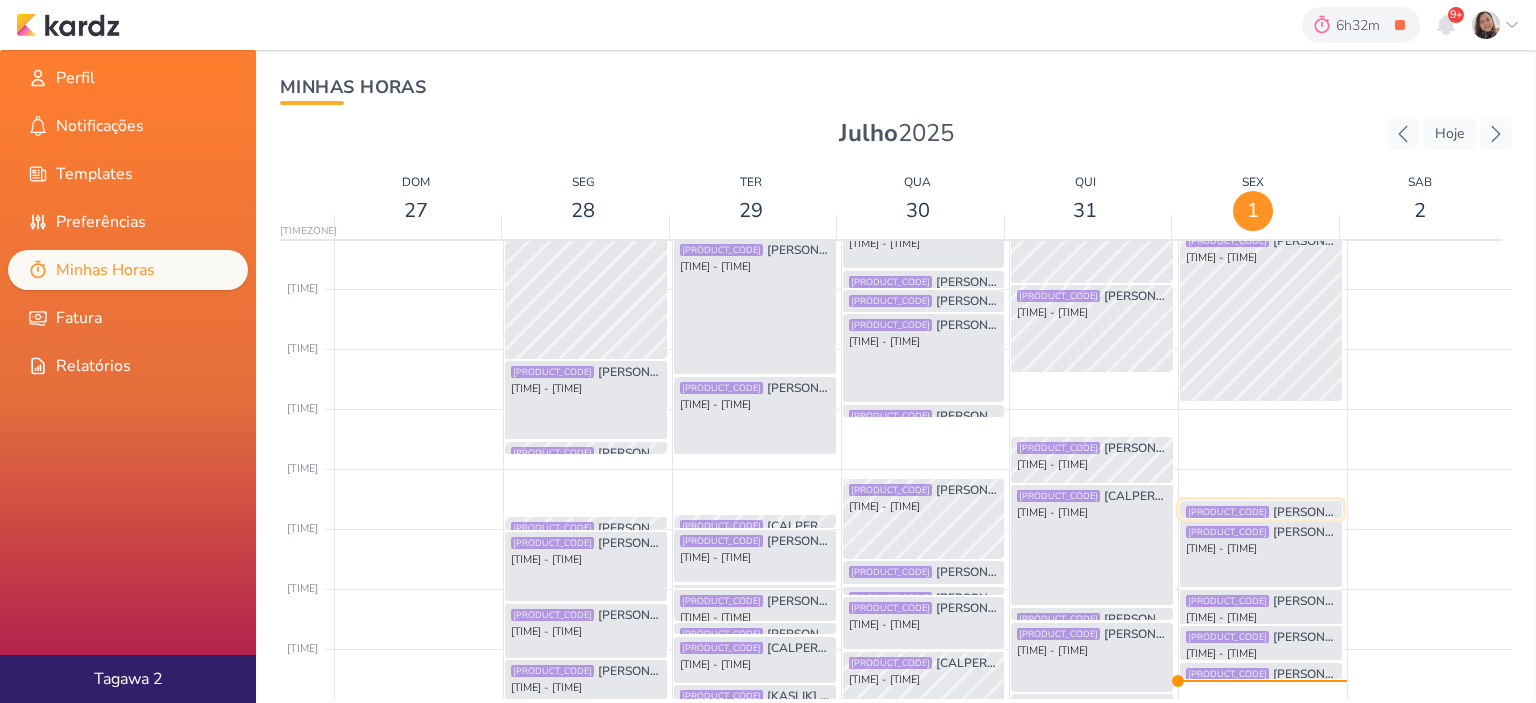 click on "[KASLIK] Fazer conteúdo para a base de diparos gerais" at bounding box center [1304, 512] 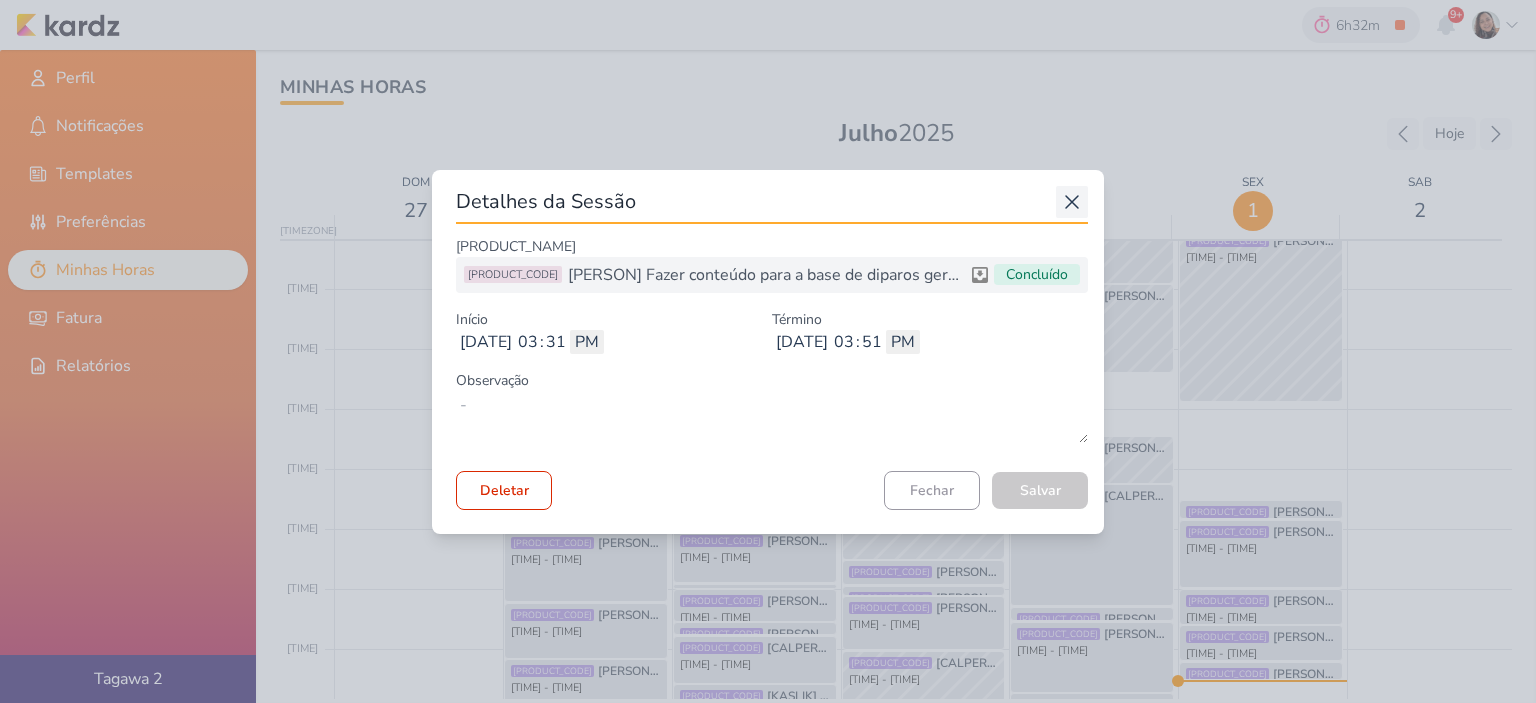 click 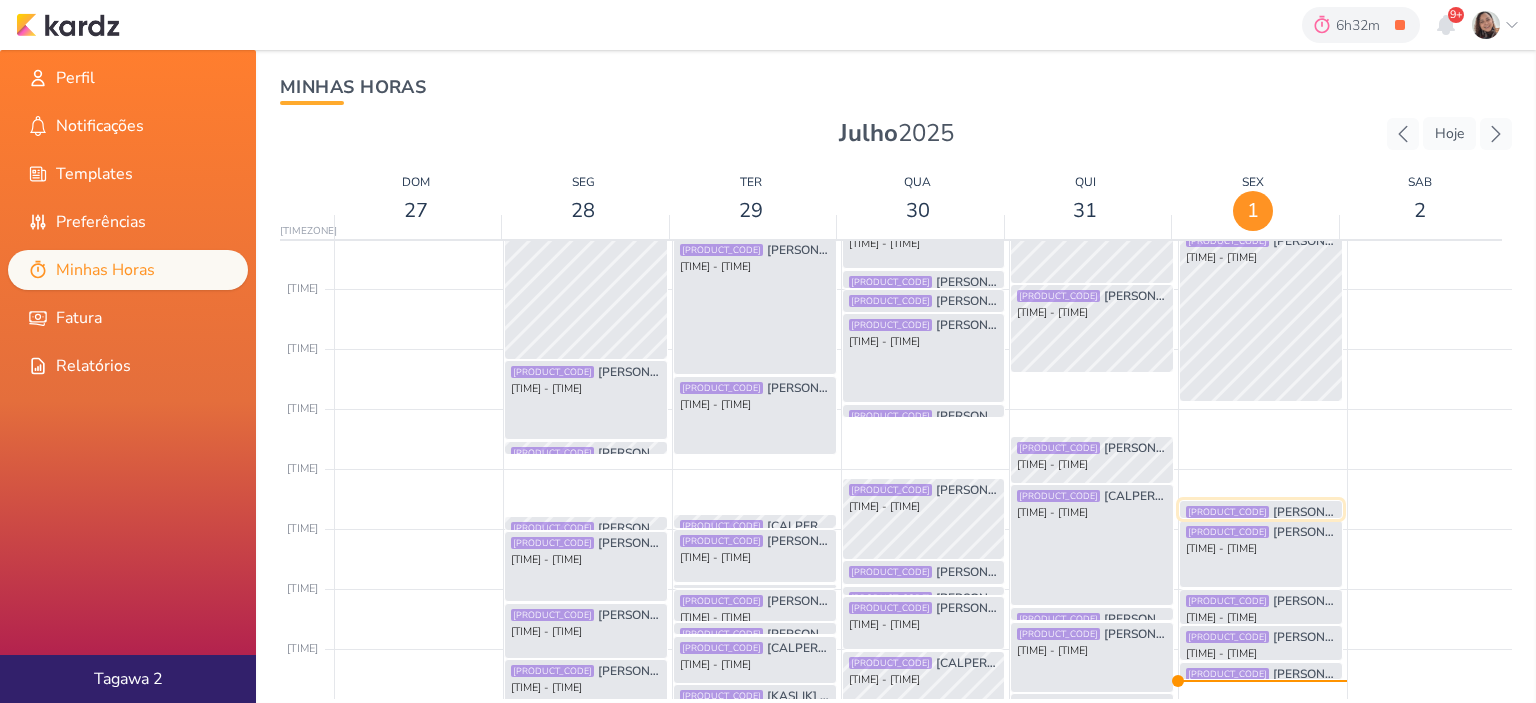 click on "[KASLIK] Fazer conteúdo para a base de diparos gerais" at bounding box center [1304, 512] 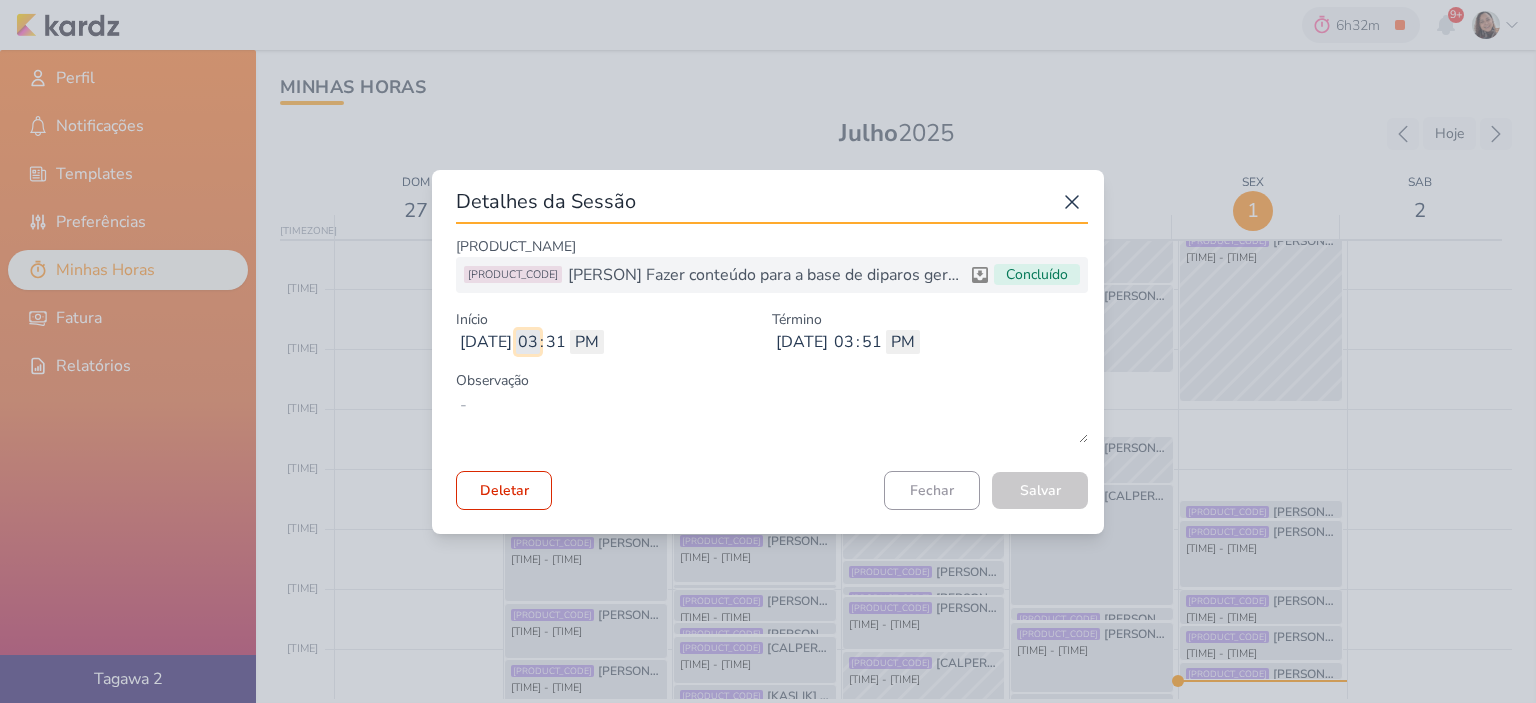 click on "03" at bounding box center (528, 342) 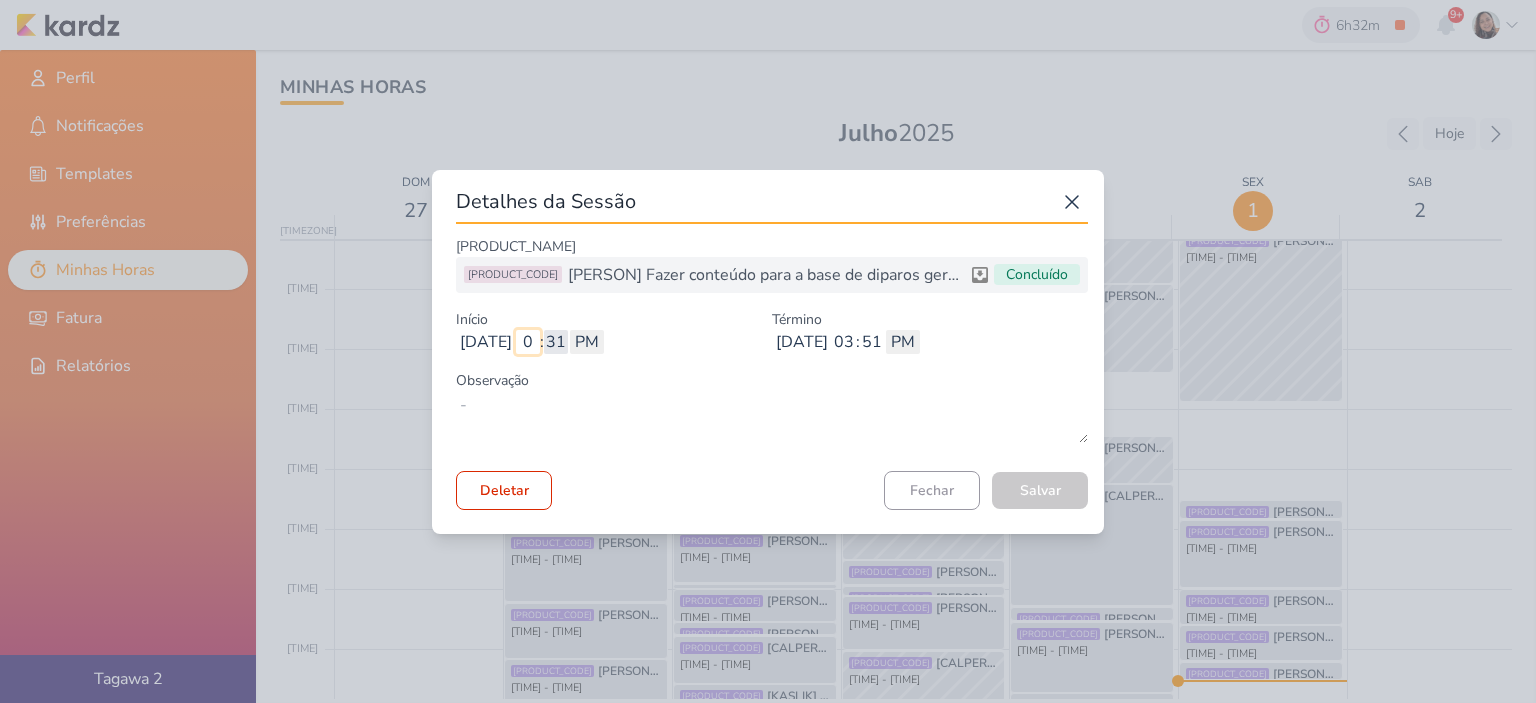 type on "02" 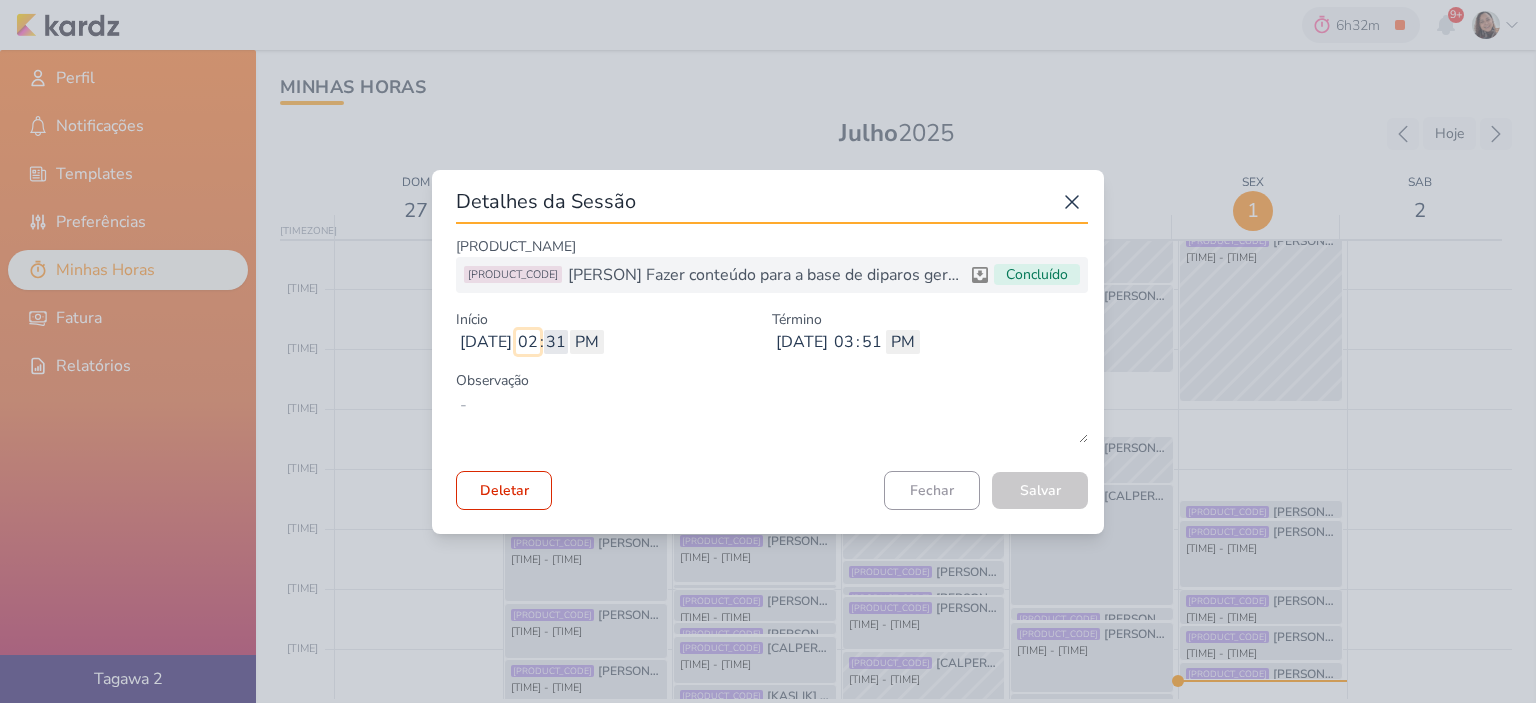 type 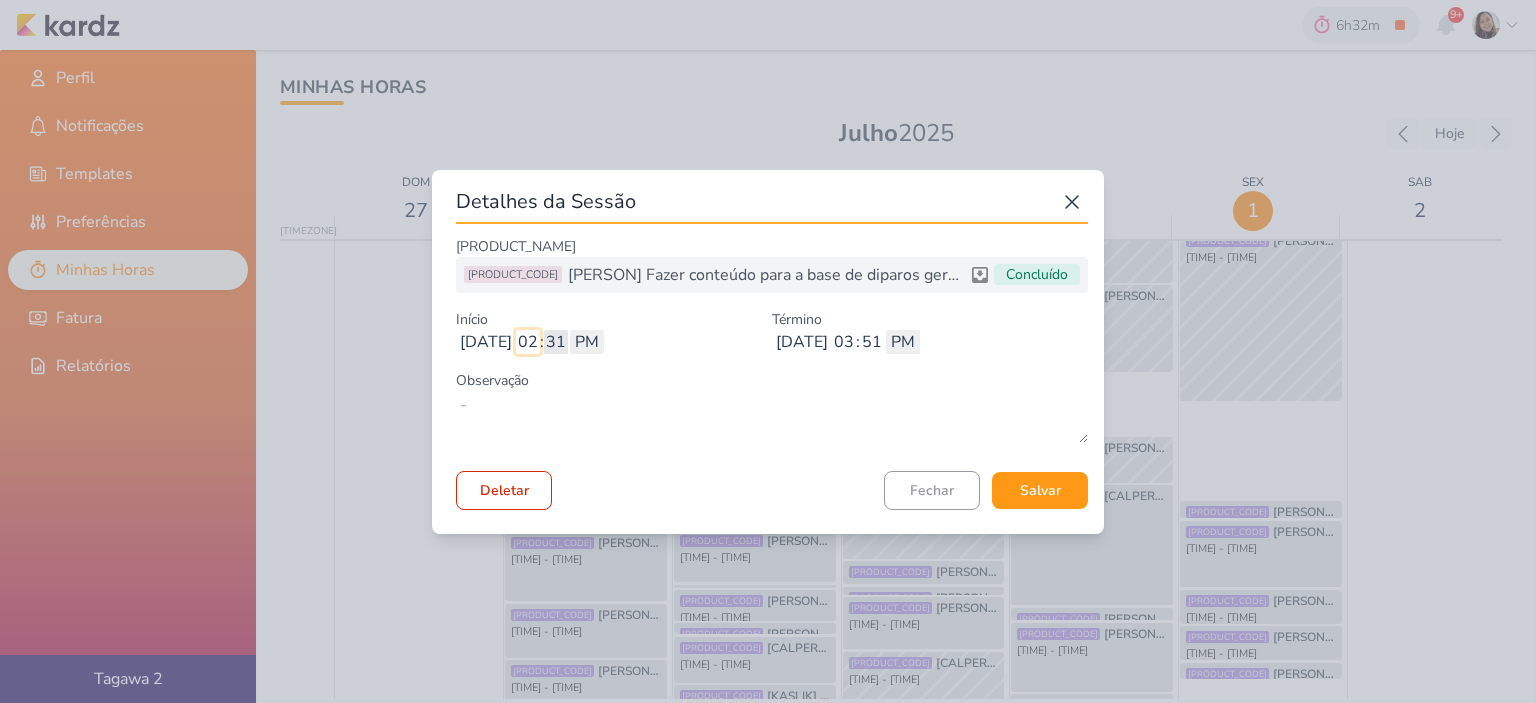 type on "02" 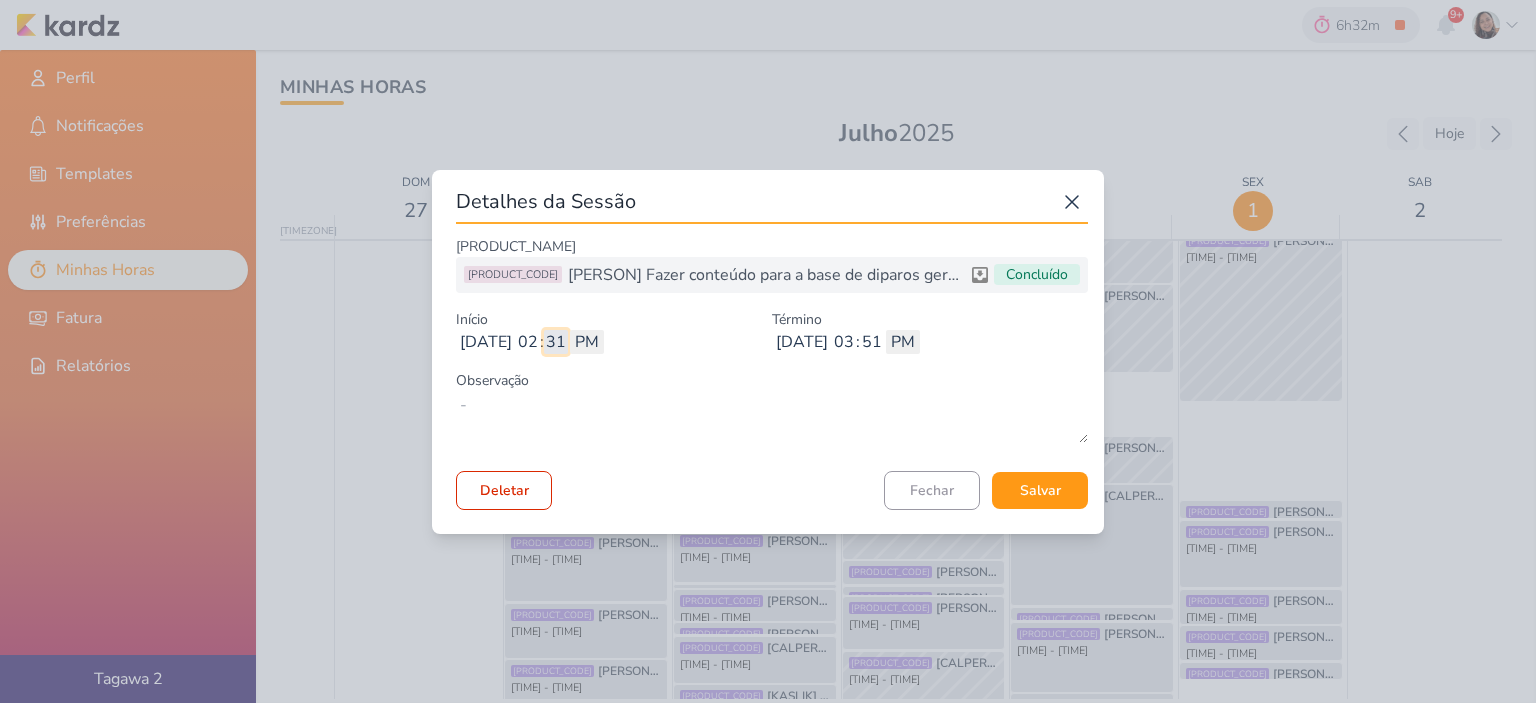 click on "31" at bounding box center (556, 342) 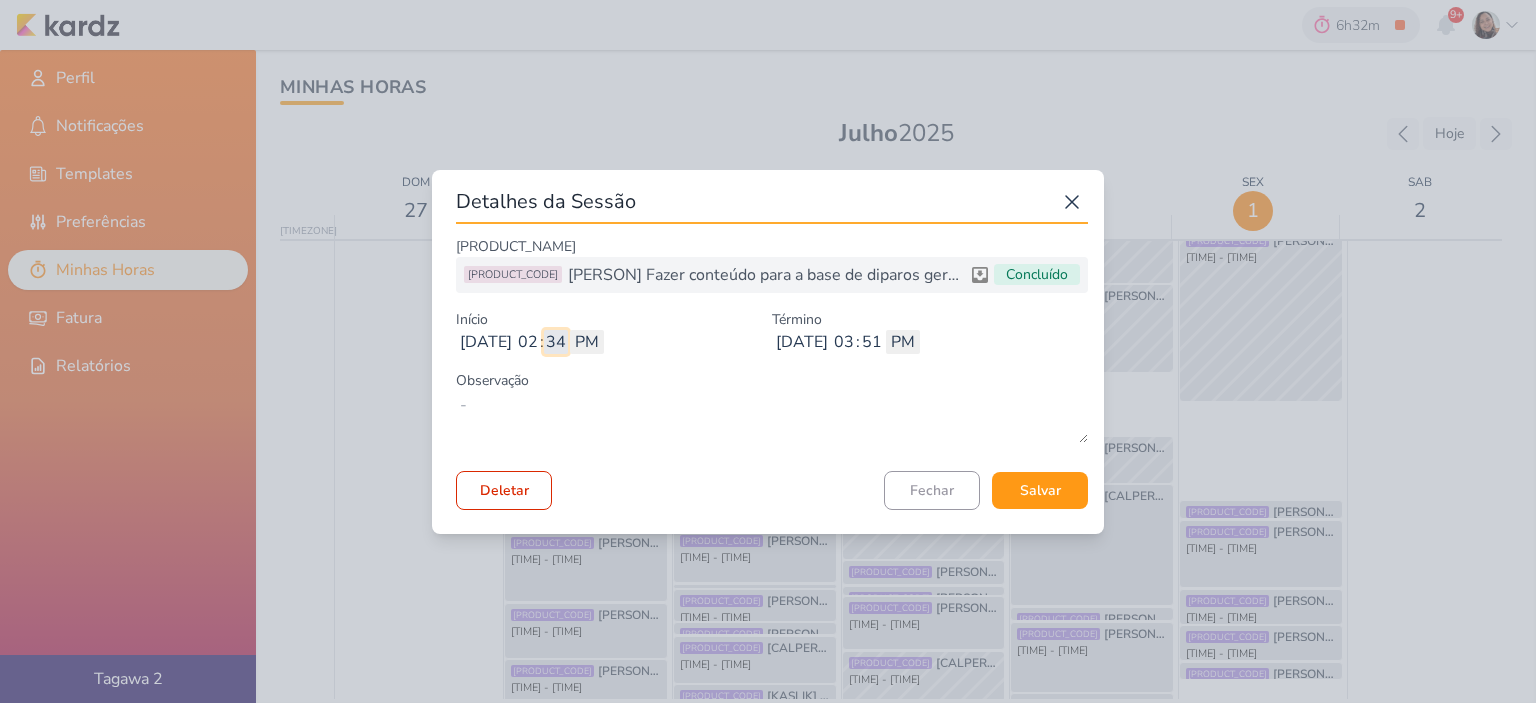 type on "34" 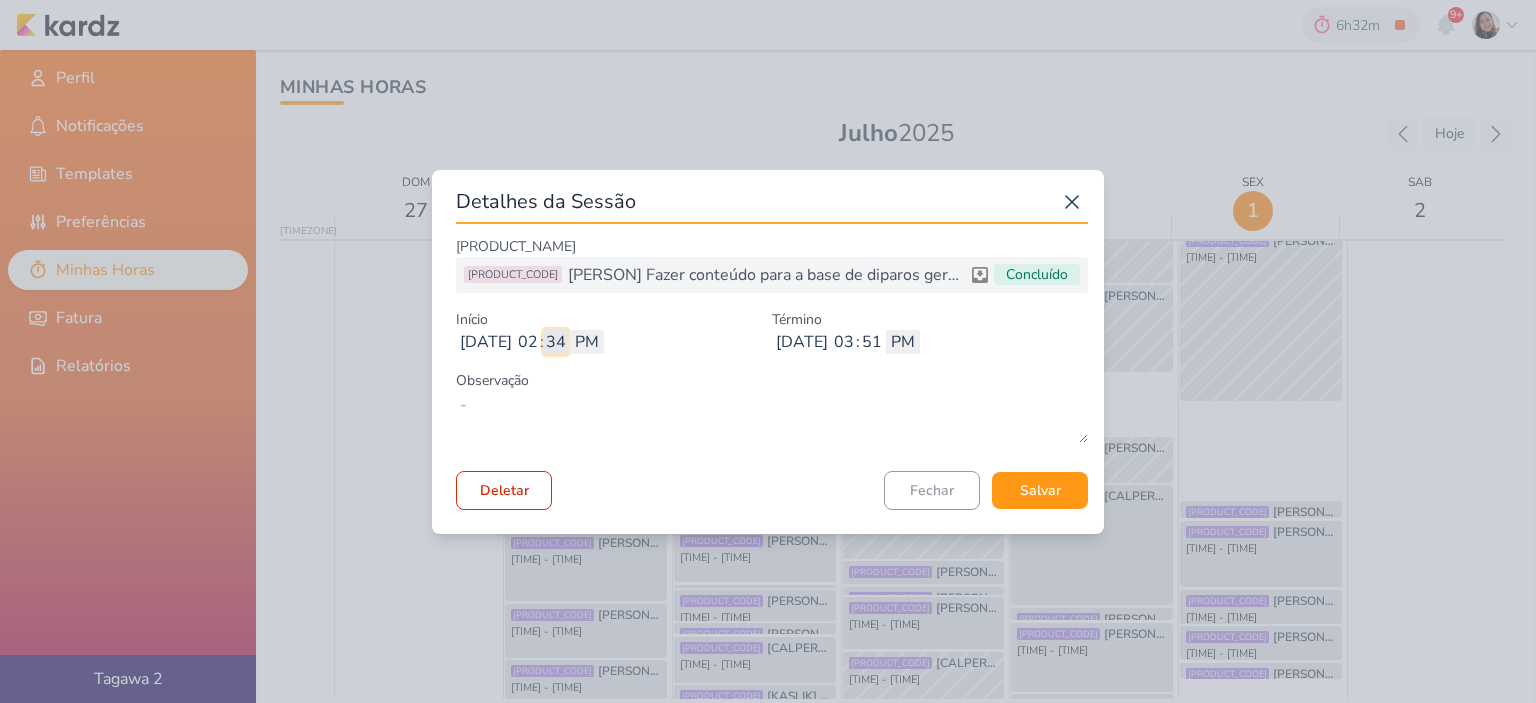 click on "34" at bounding box center (556, 342) 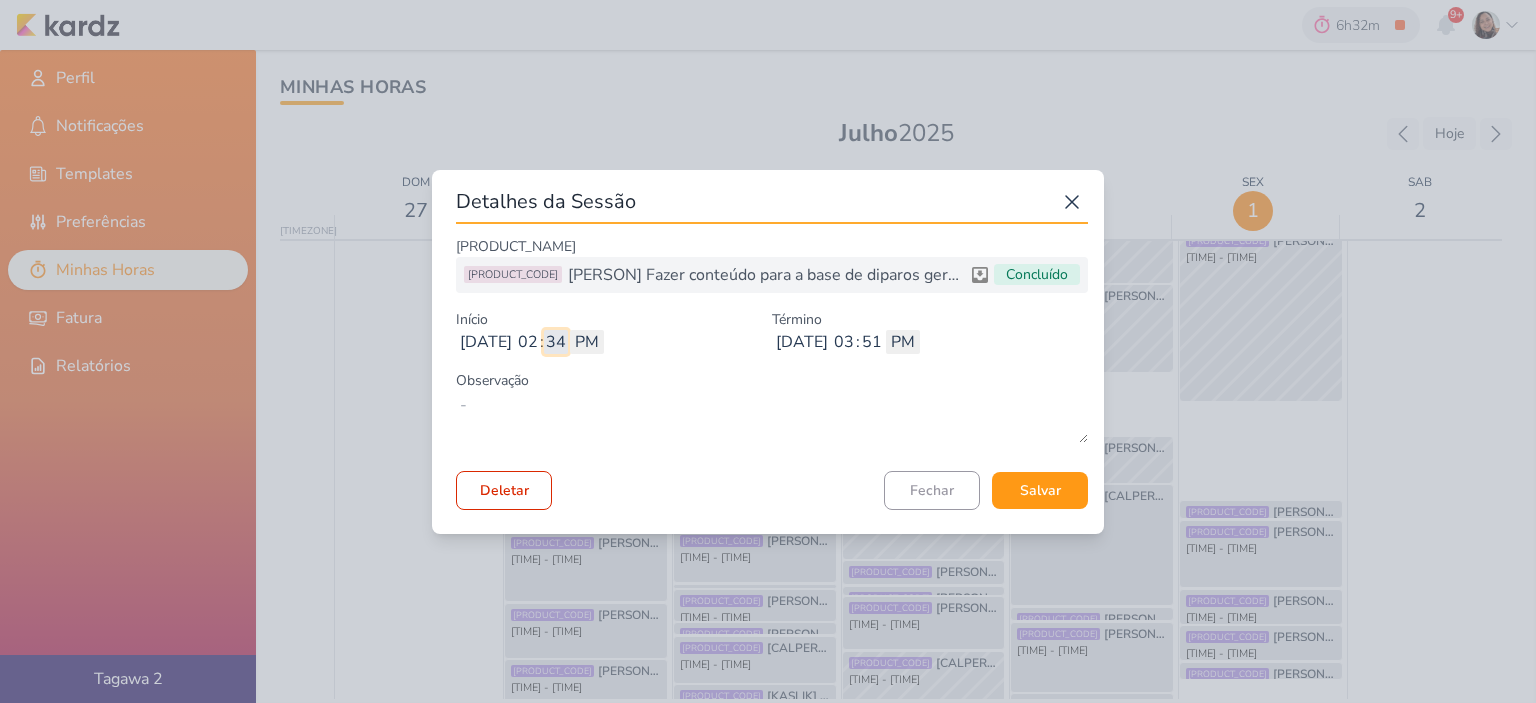 click on "34" at bounding box center [556, 342] 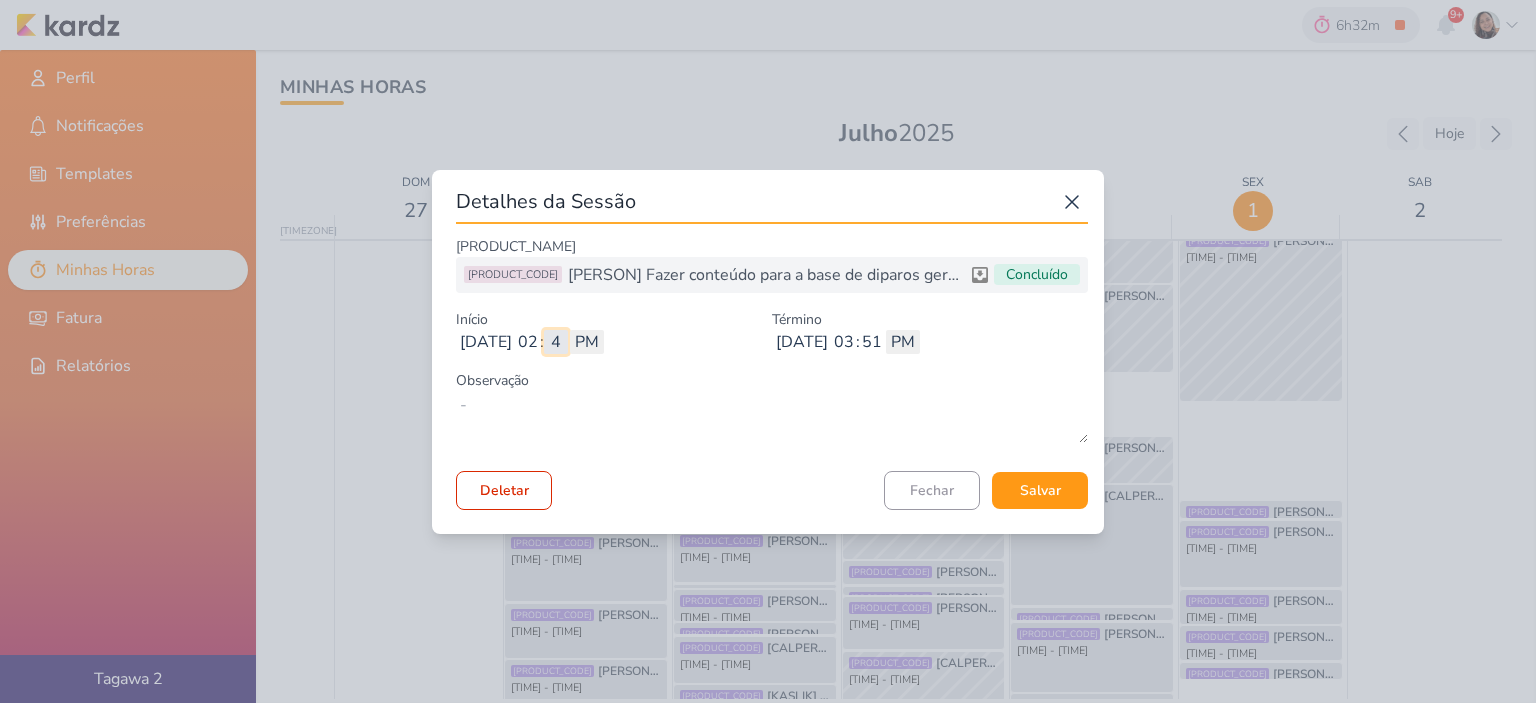 type on "45" 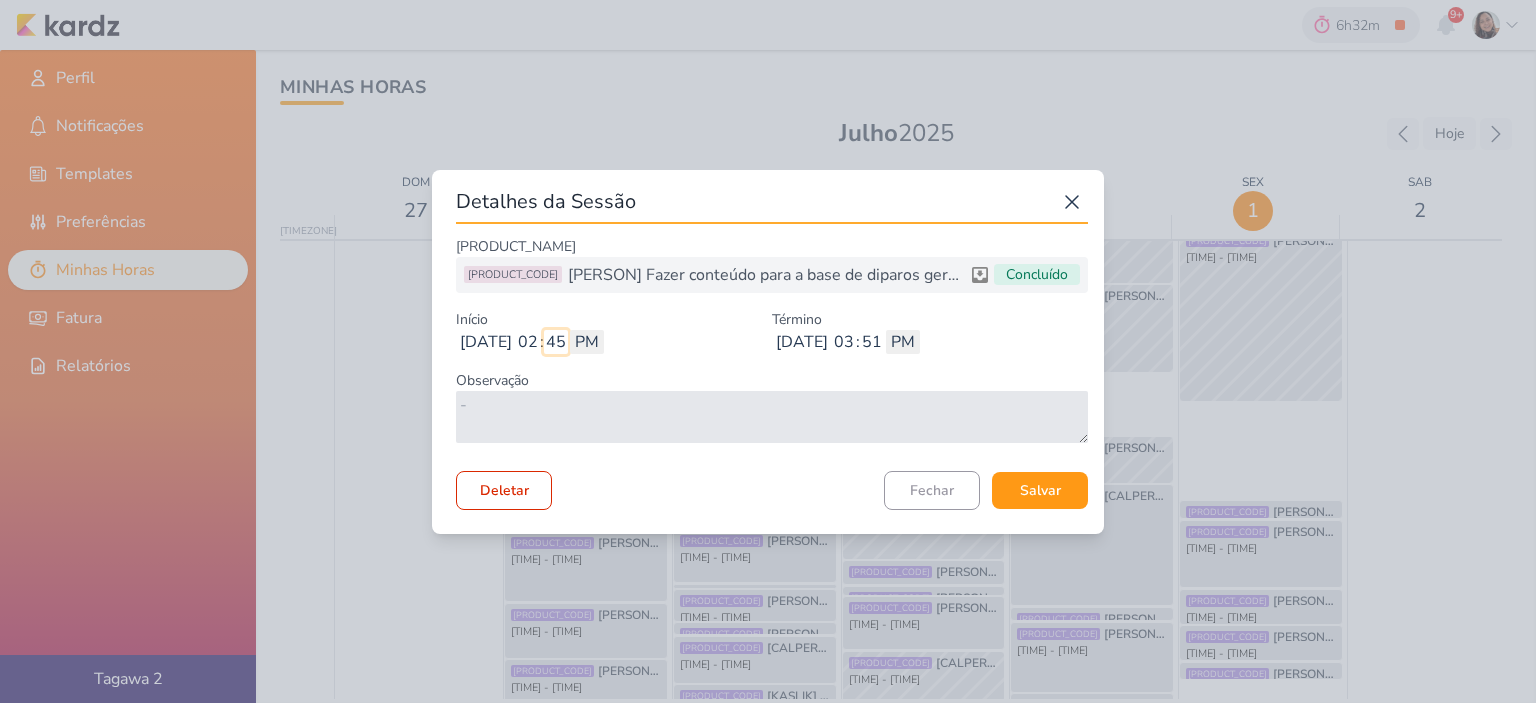 type 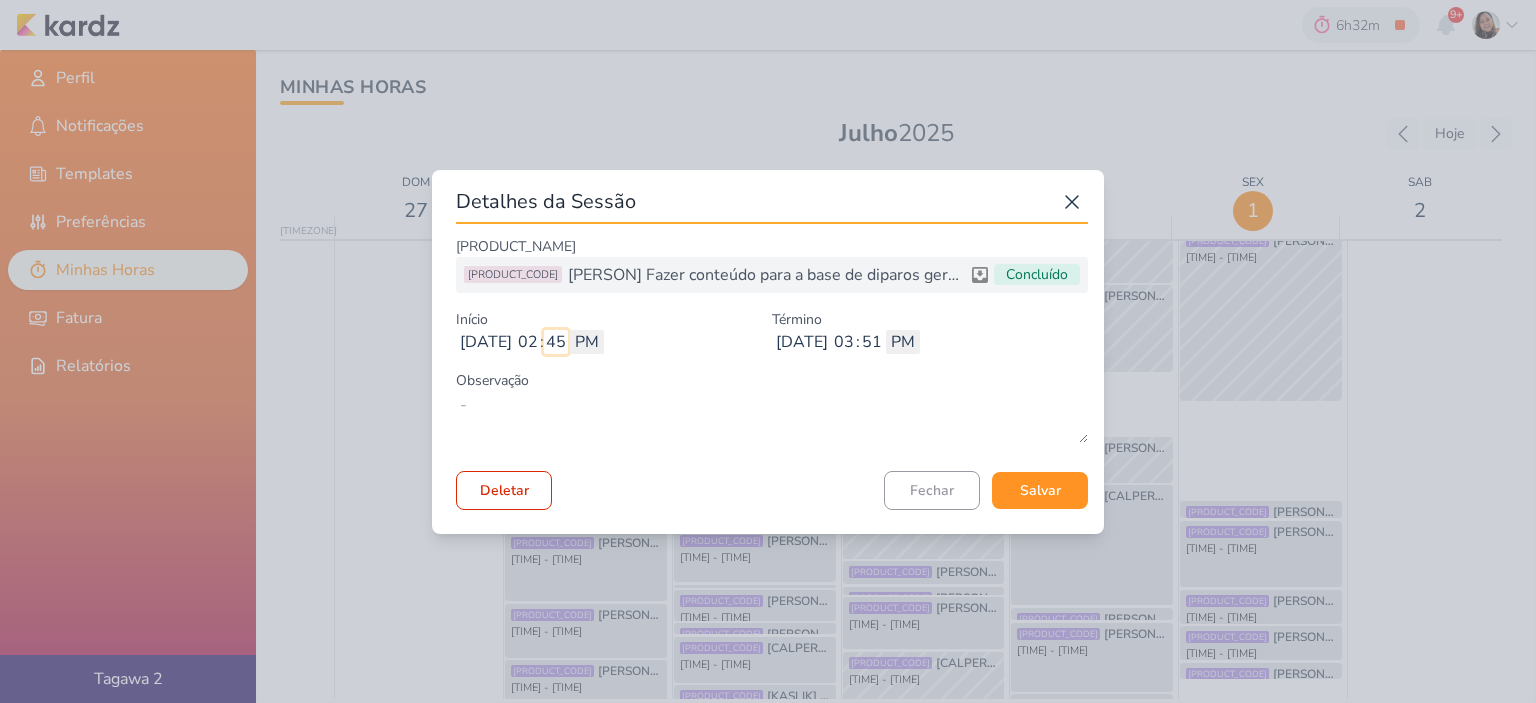 type on "45" 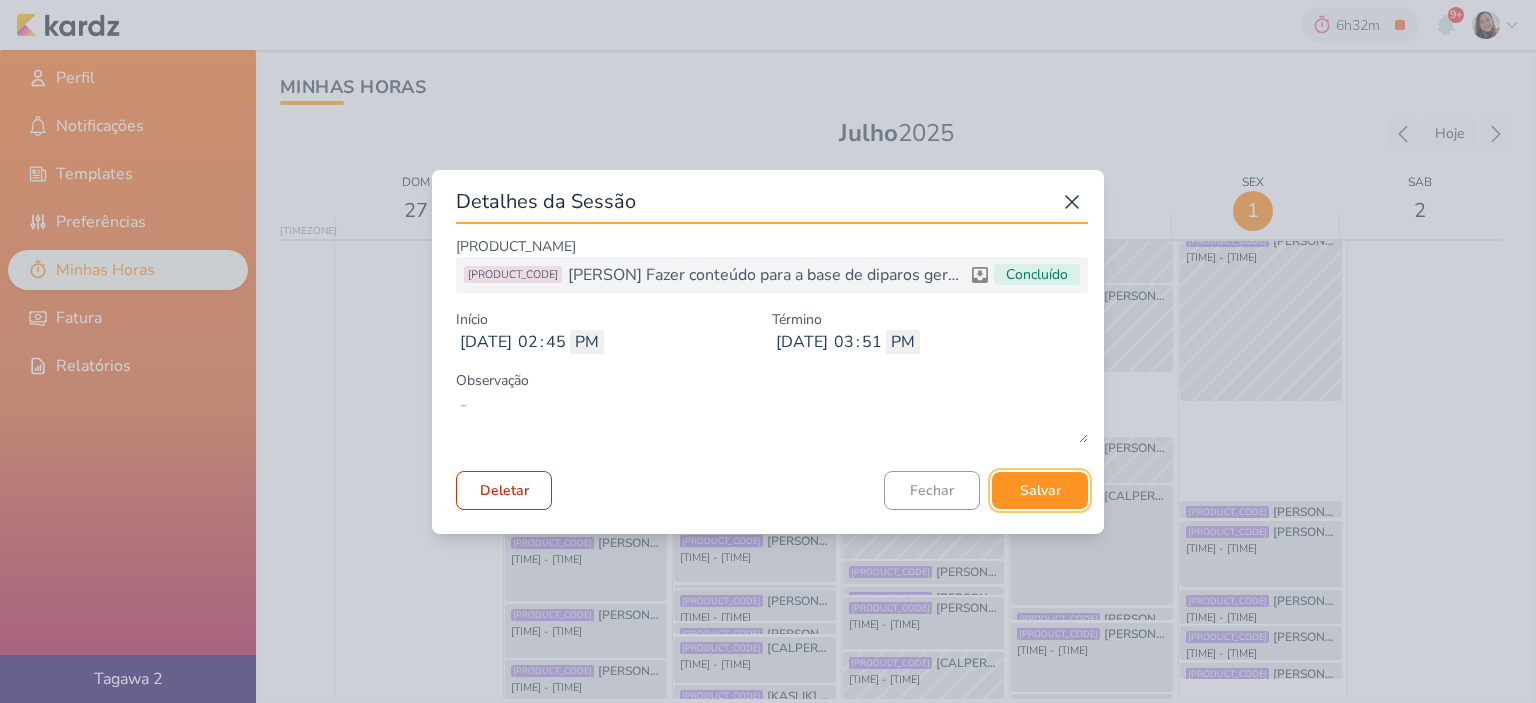 click on "Salvar" at bounding box center [1040, 490] 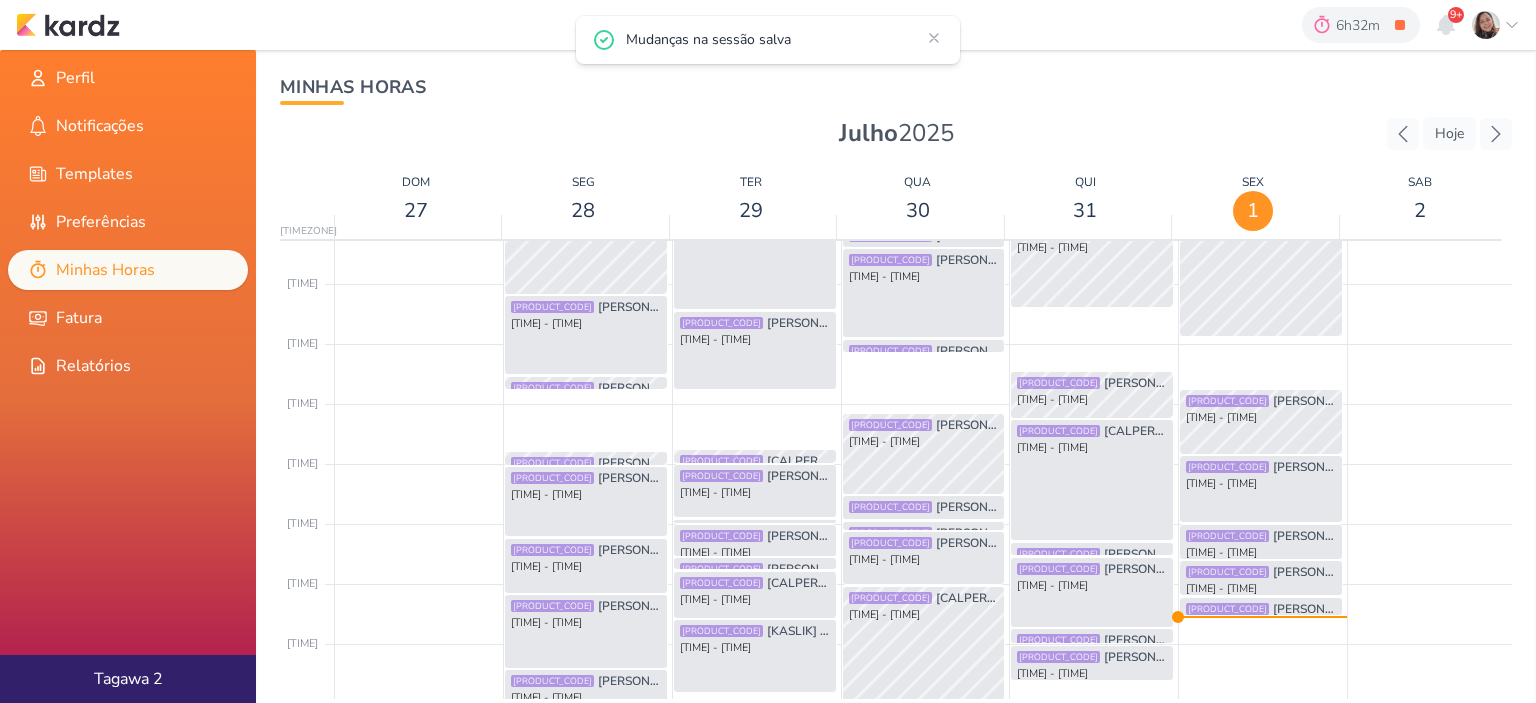scroll, scrollTop: 772, scrollLeft: 0, axis: vertical 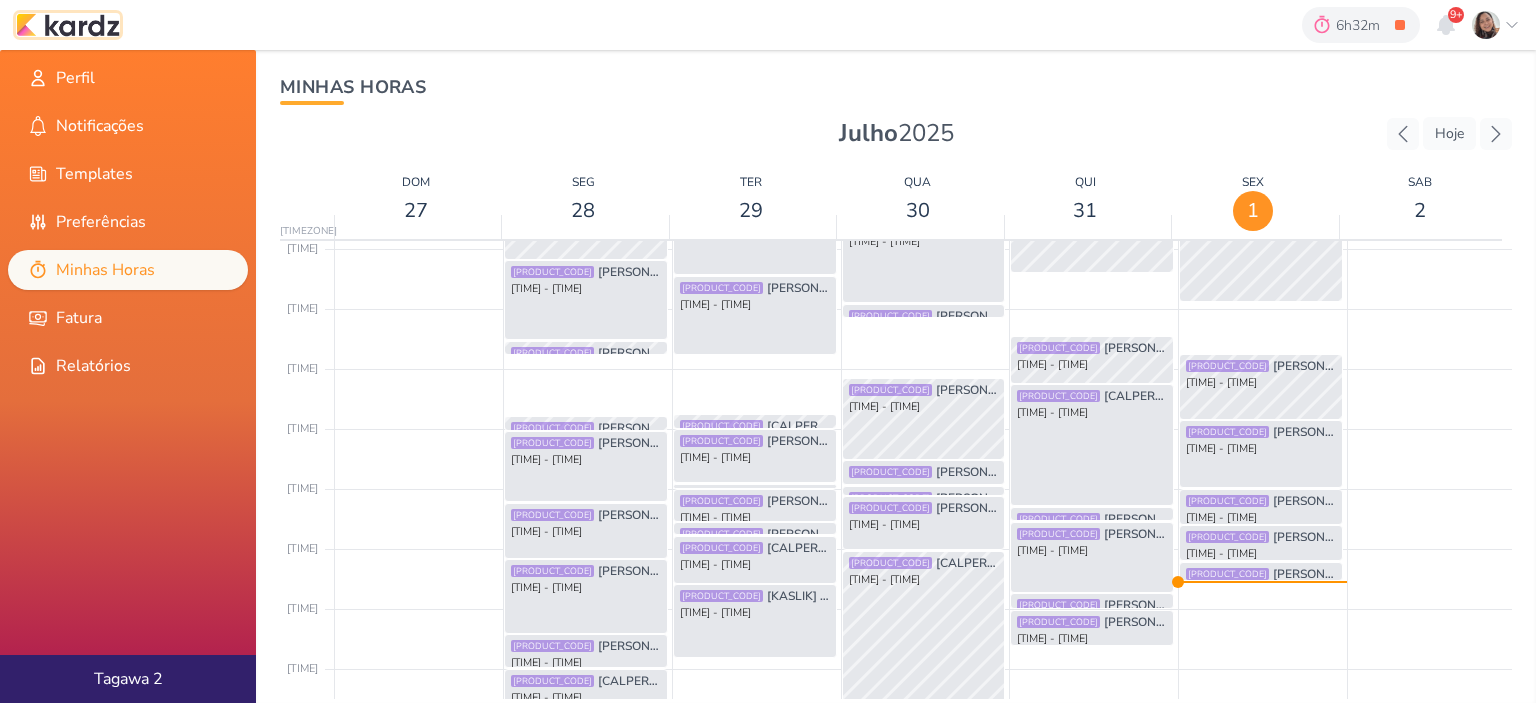click at bounding box center [68, 25] 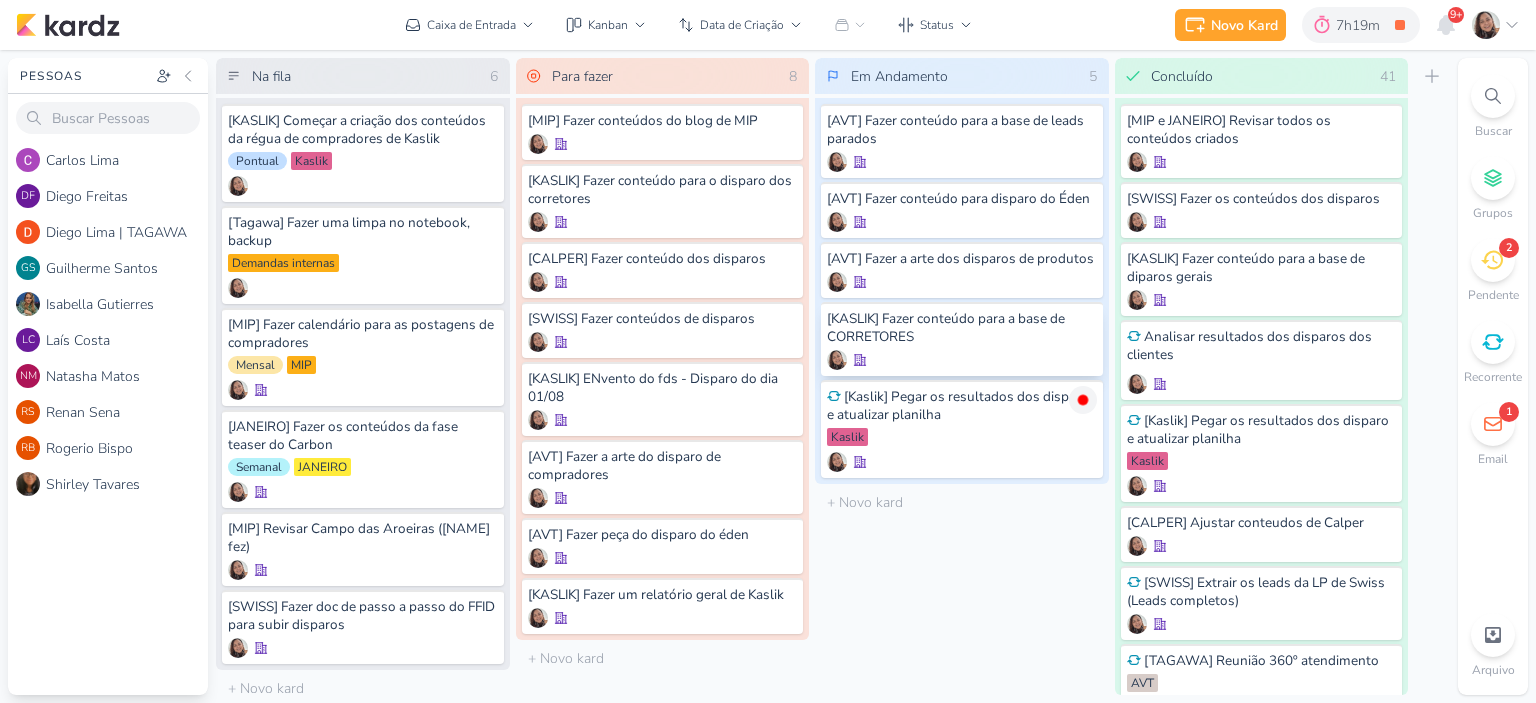 scroll, scrollTop: 0, scrollLeft: 0, axis: both 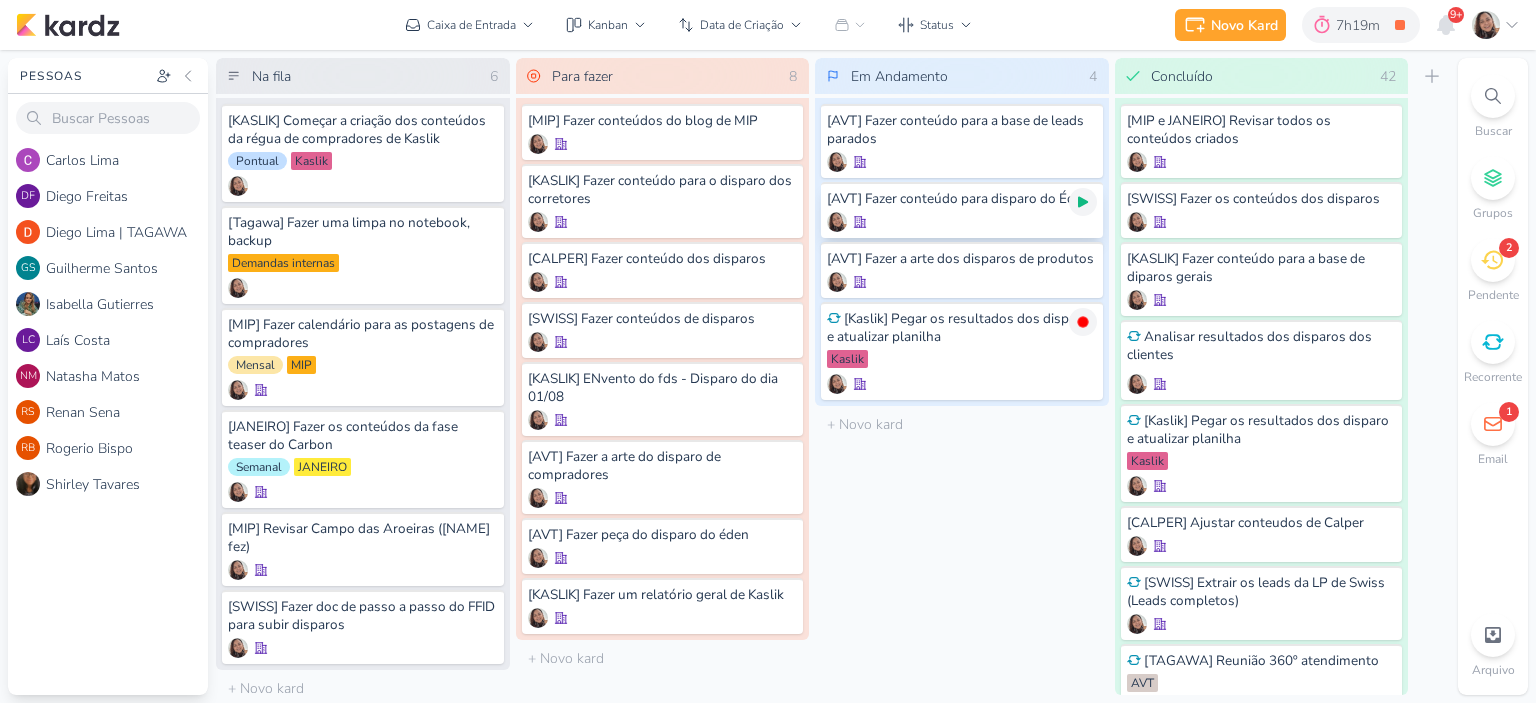 click 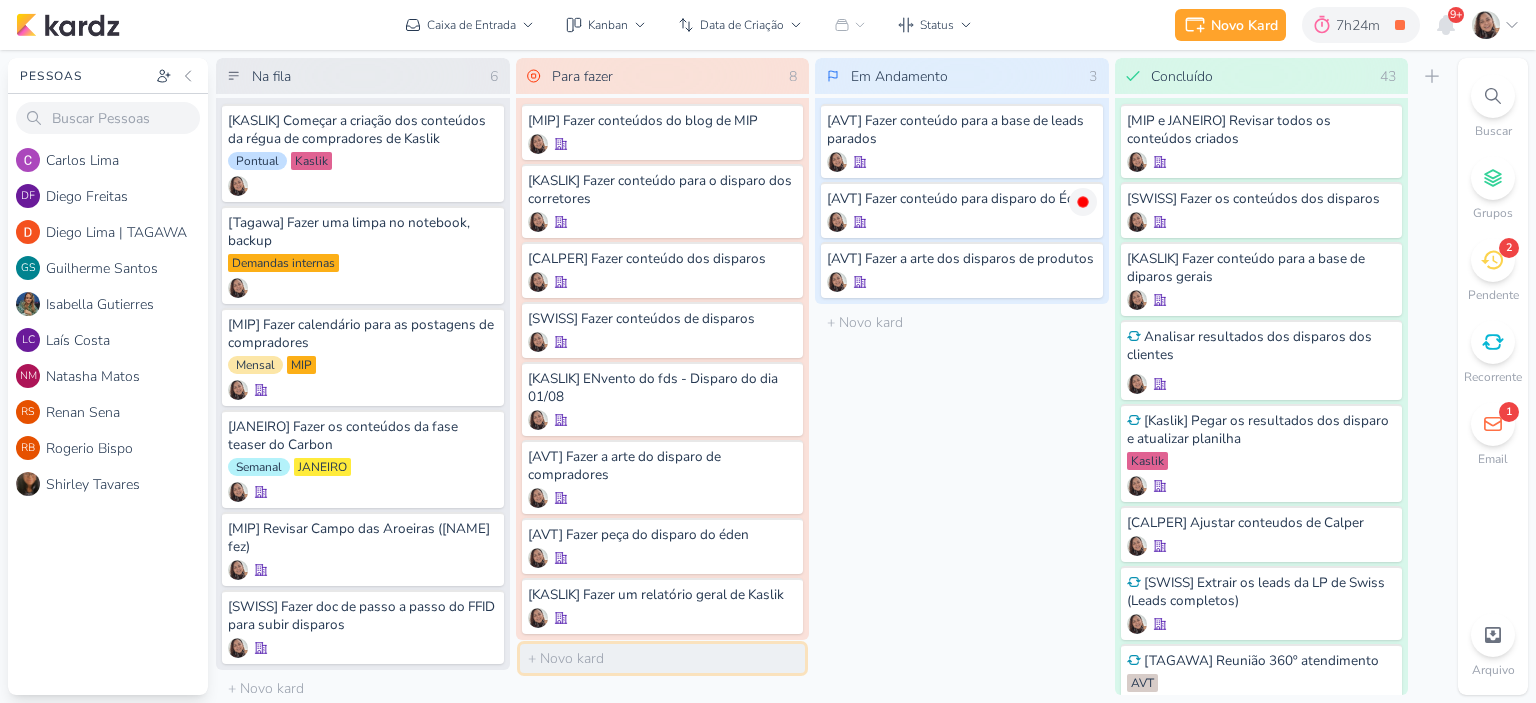 click at bounding box center [663, 658] 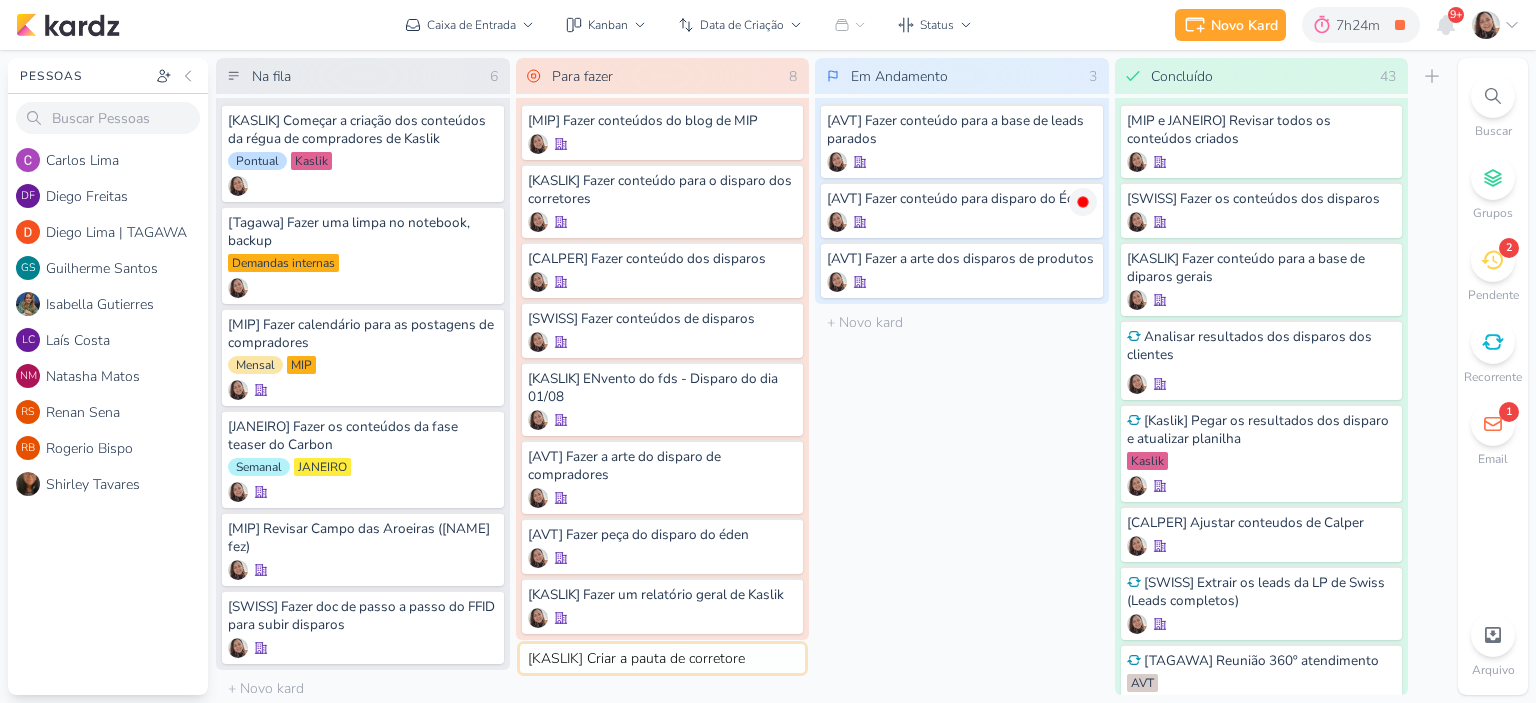 type on "[KASLIK] Criar a pauta de corretores" 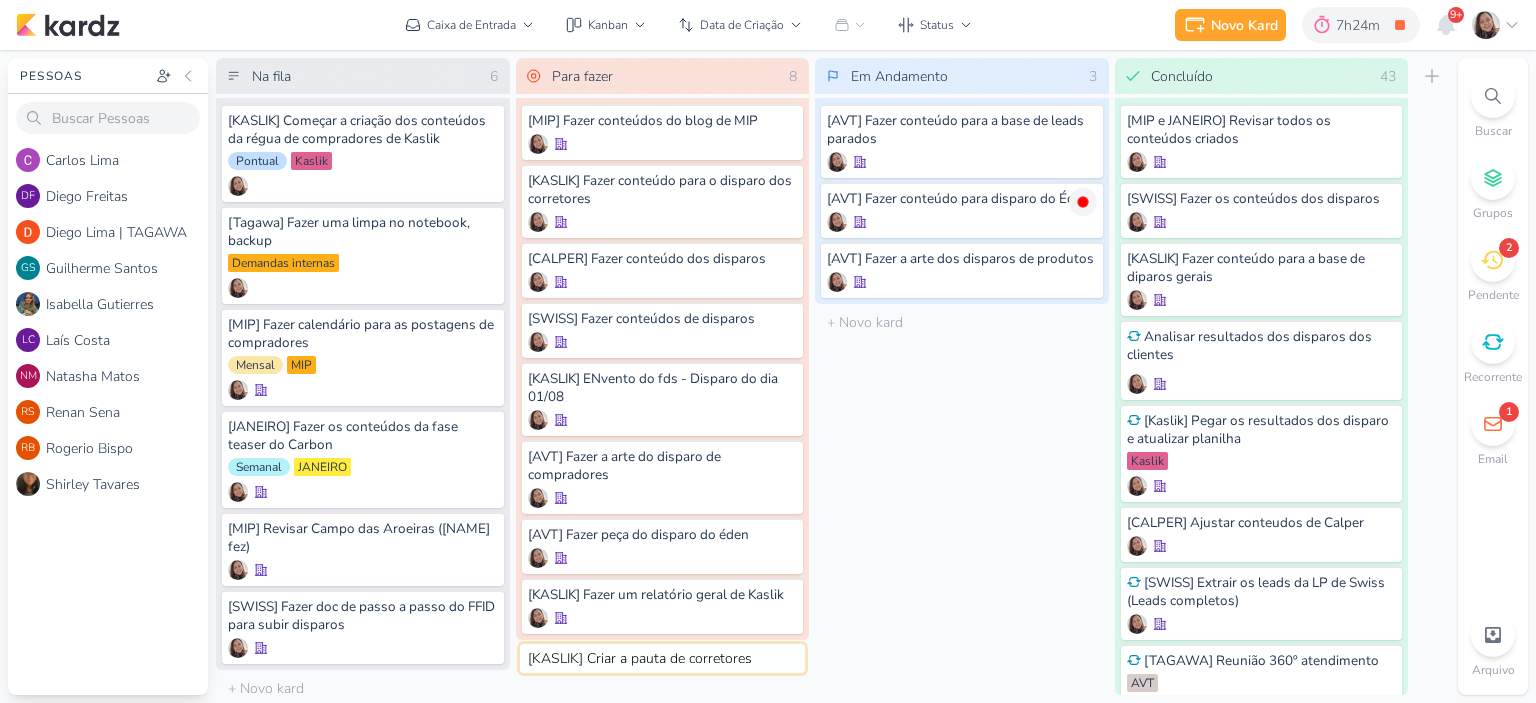 type 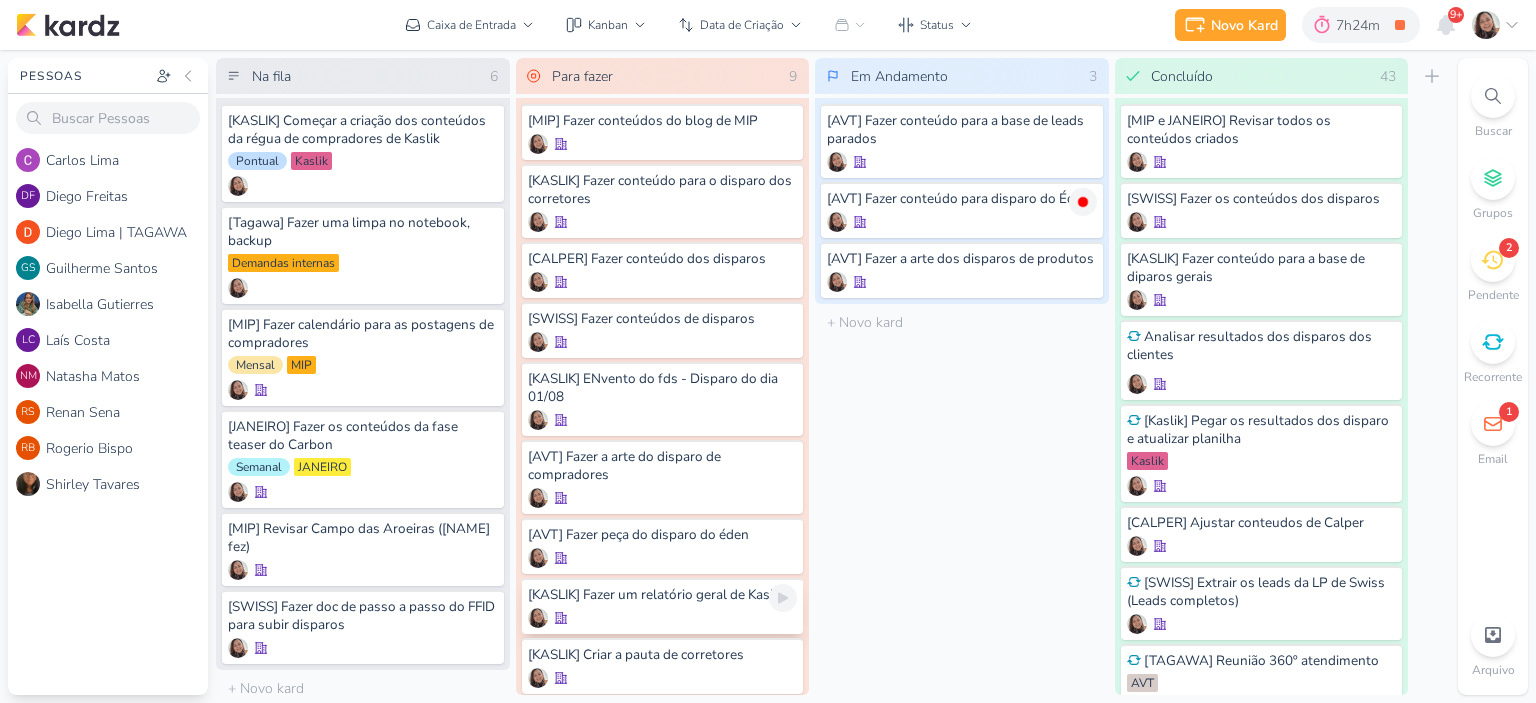 click at bounding box center (663, 618) 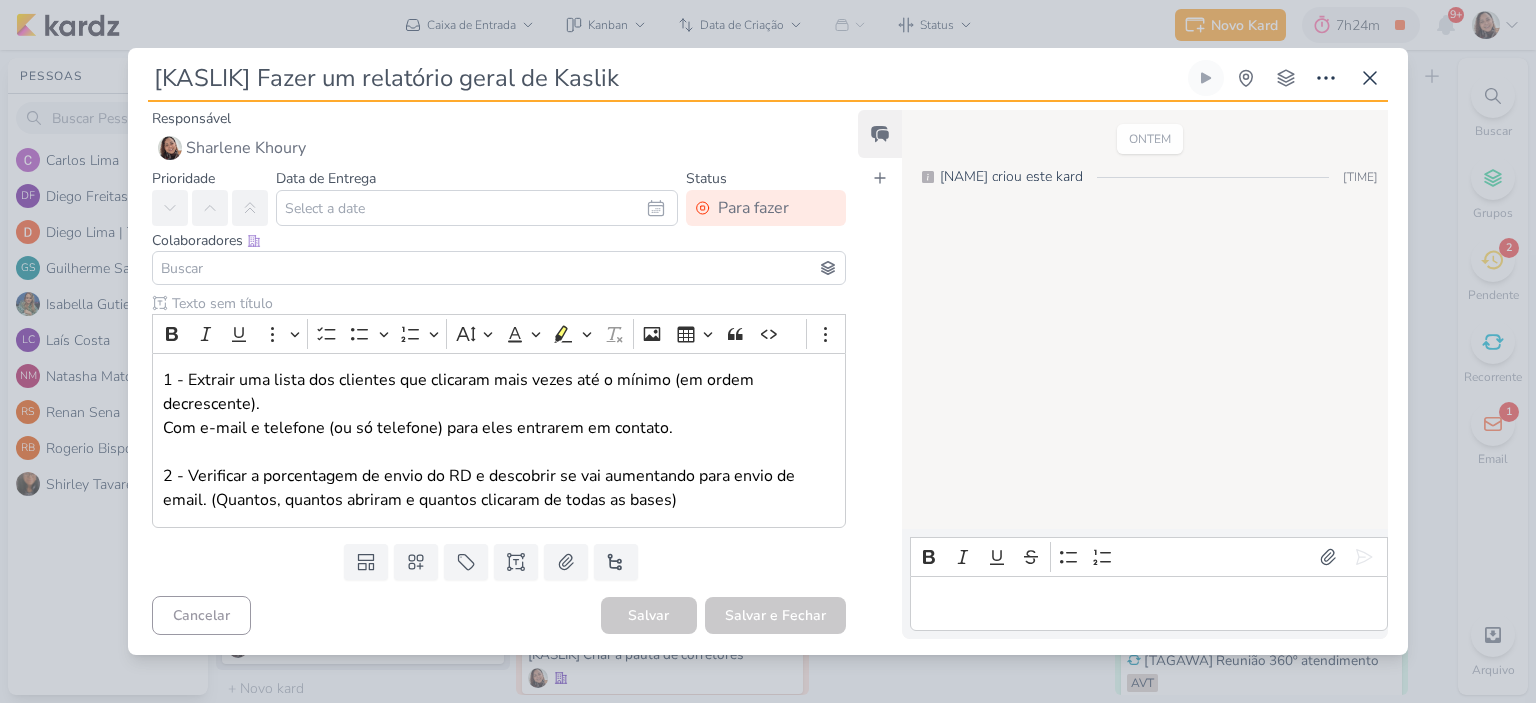 click on "[KASLIK] Fazer um relatório geral de Kaslik
Criado por mim
nenhum grupo disponível" at bounding box center (768, 357) 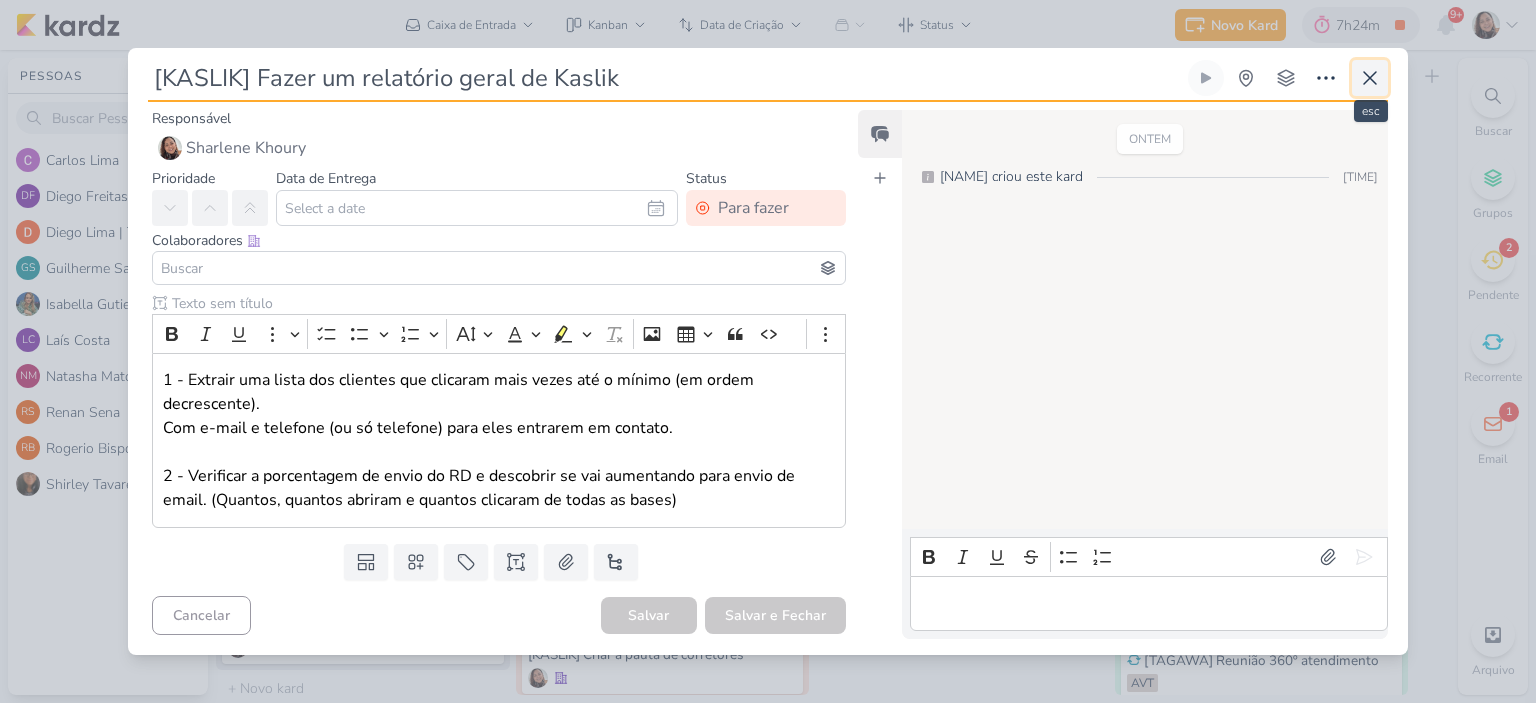 click 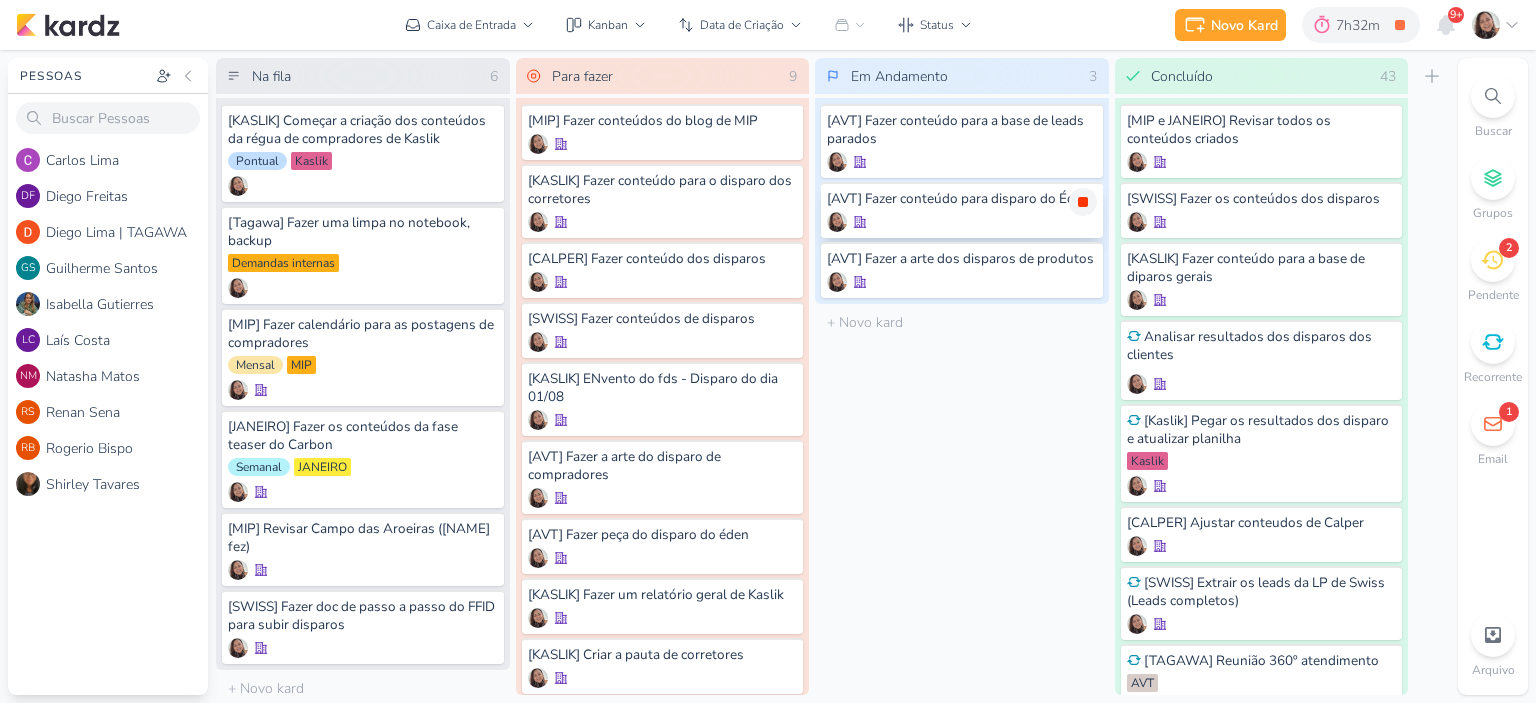 click 